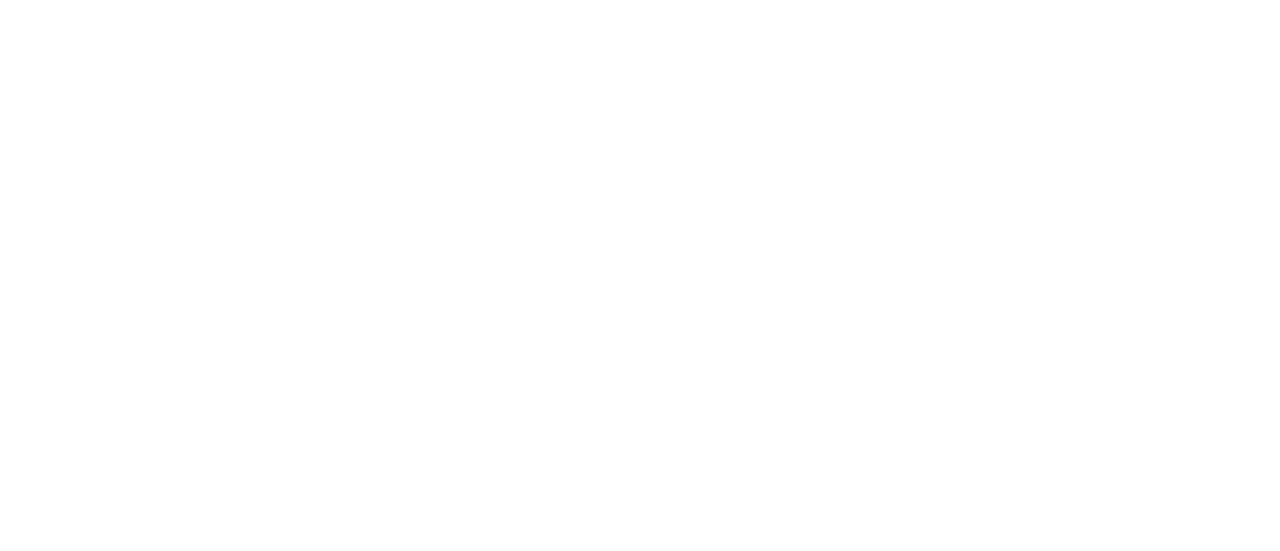 scroll, scrollTop: 0, scrollLeft: 0, axis: both 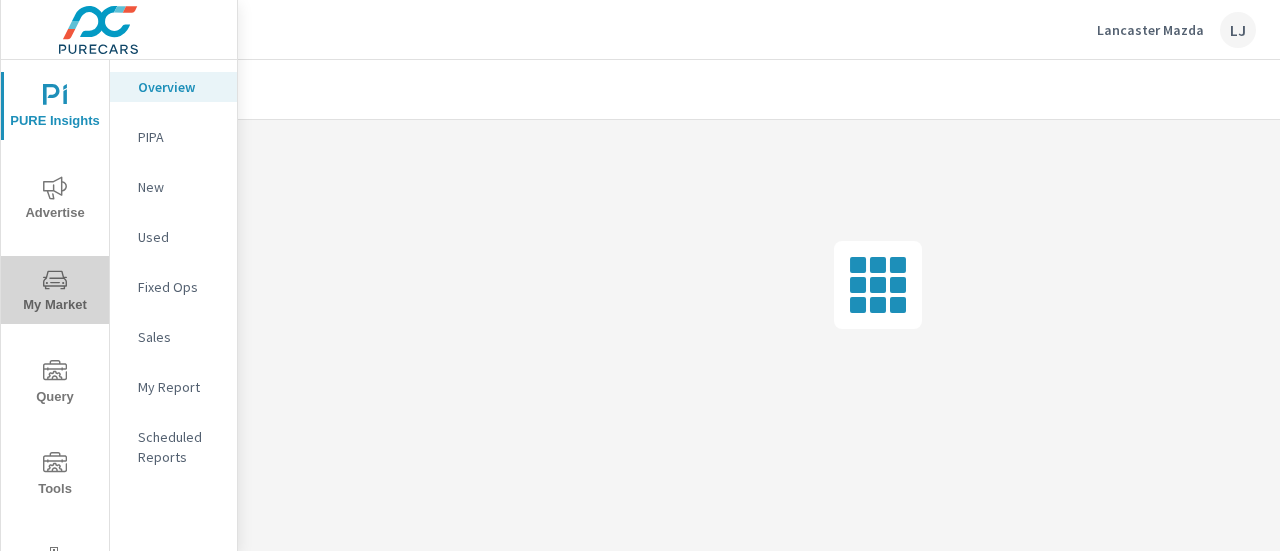 click 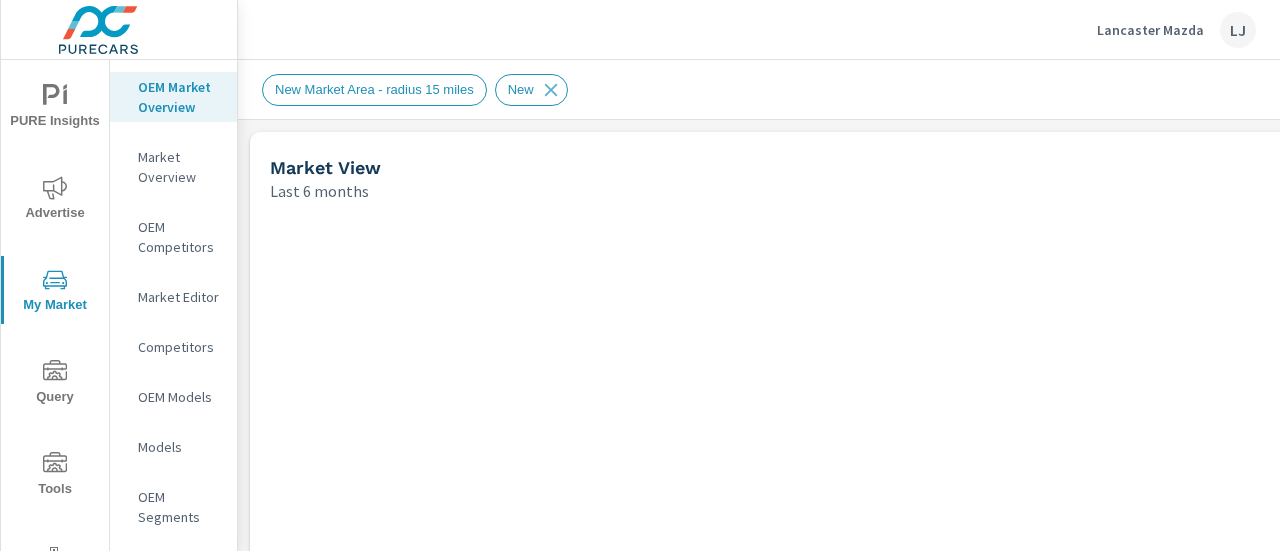 scroll, scrollTop: 1, scrollLeft: 0, axis: vertical 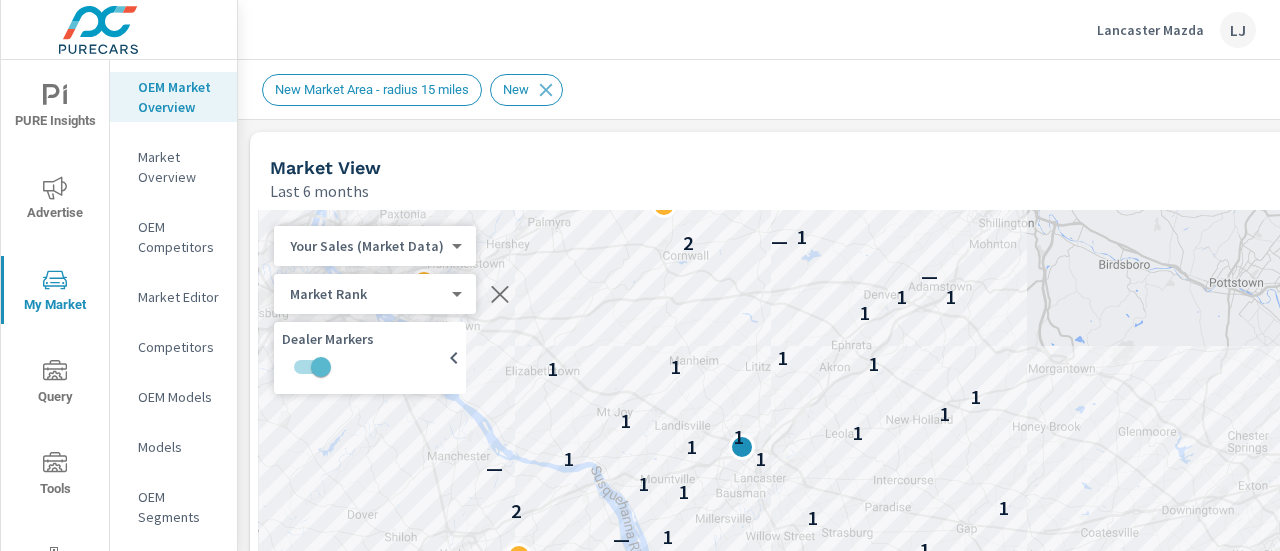 drag, startPoint x: 1070, startPoint y: 279, endPoint x: 810, endPoint y: 82, distance: 326.20392 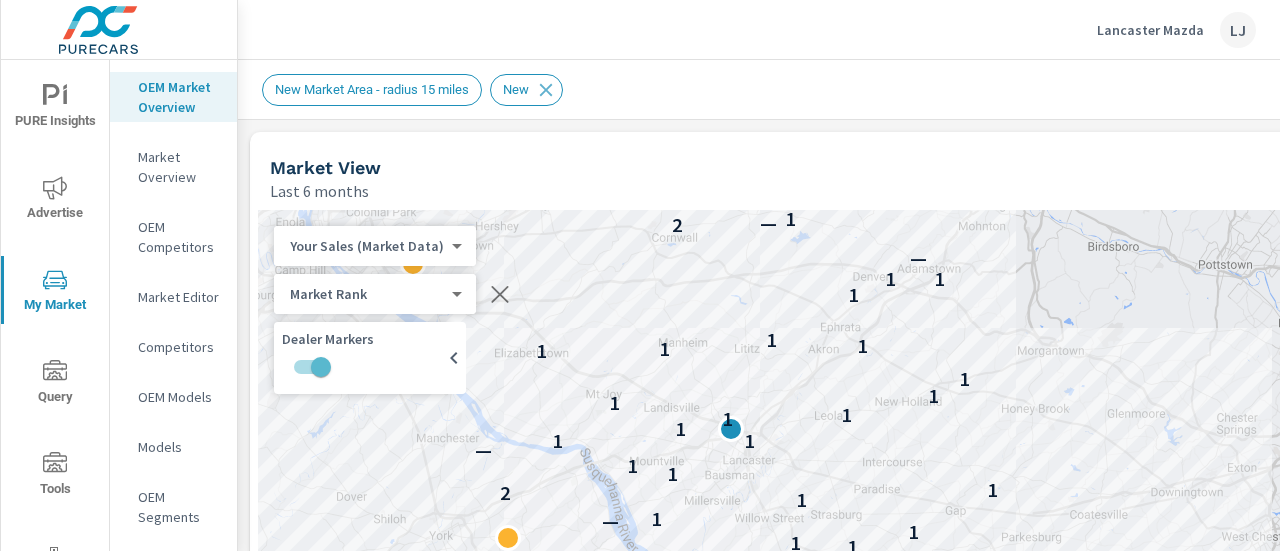 scroll, scrollTop: 1, scrollLeft: 0, axis: vertical 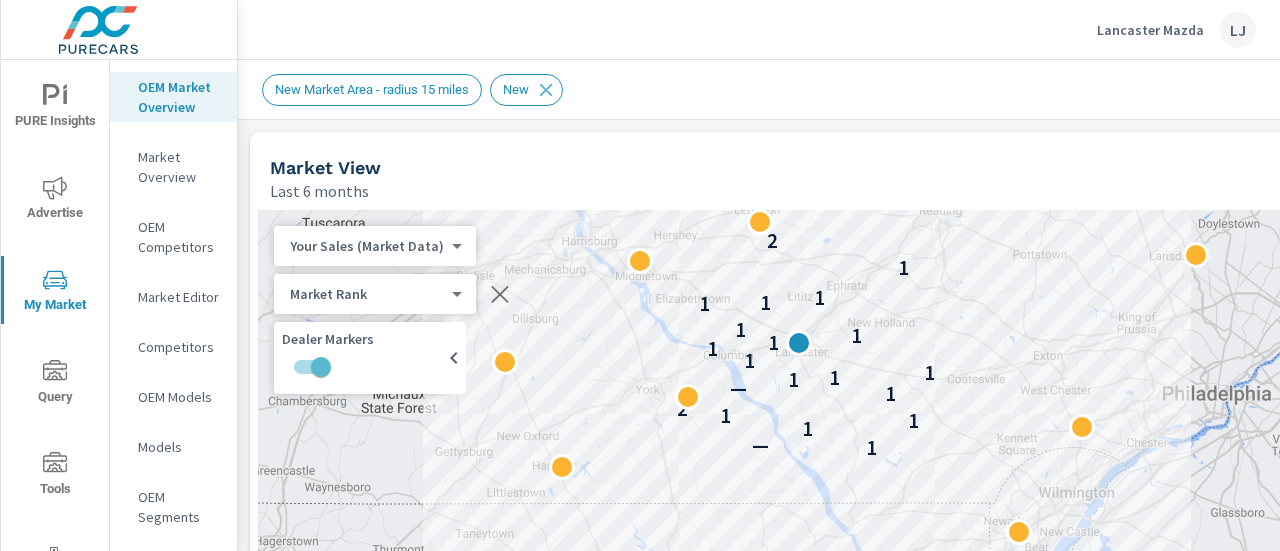 drag, startPoint x: 1152, startPoint y: 463, endPoint x: 1004, endPoint y: 391, distance: 164.58432 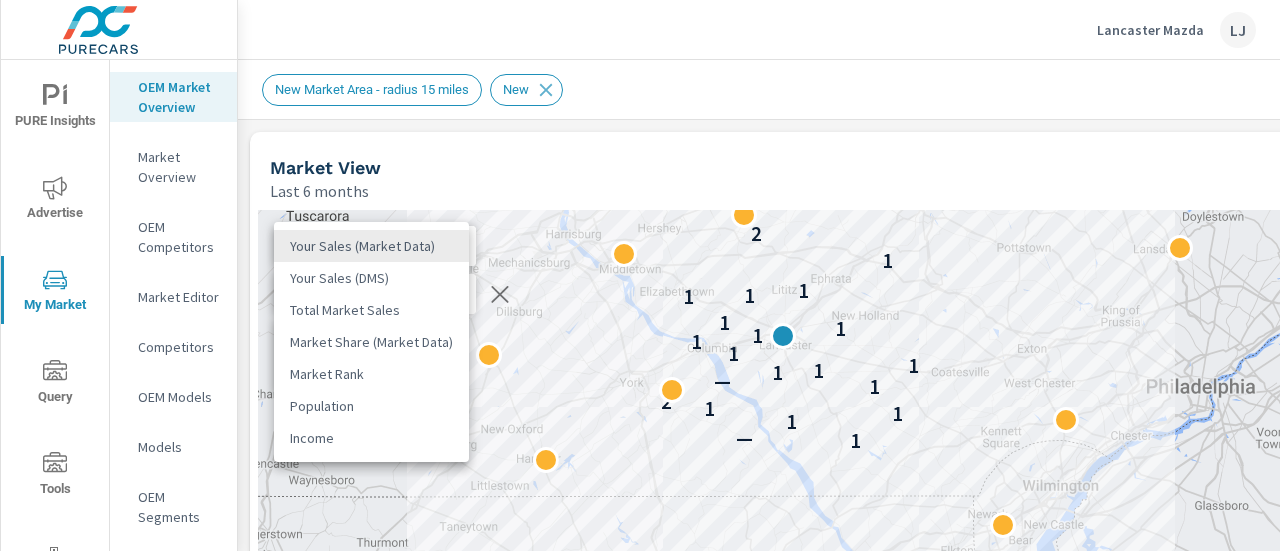 click on "PURE Insights Advertise My Market Query Tools Tier2 Driver Leave Feedback OEM Market Overview Market Overview OEM Competitors Market Editor Competitors OEM Models Models OEM Segments Segments Inventory Industry Overview Industry Fixed Ops Lancaster Mazda LJ Market Overview Lancaster Mazda Report date range:
[DATE] -
[DATE]
Filters: AccountPma: New Market Area - radius 15 miles ConditionId: New New Market Area - radius 15 miles New Market View Last 6 months ← Move left → Move right ↑ Move up ↓ Move down + Zoom in - Zoom out Home Jump left by 75% End Jump right by 75% Page Up Jump up by 75% Page Down Jump down by 75% 1 — 1 1 1 2 1 — 1 1 1 1 1 1 1 1 1 1 1 1 2 Keyboard shortcuts Map Data Map data ©2025 Google Map data ©2025 Google 10 km  Click to toggle between metric and imperial units Terms Report a map error Most ( 37 ) Least ( 1 ) Recenter Map Your Sales (Market Data) 0 ​ Market Rank 4 ​ Dealer Markers  Market Rank Dealer 1" at bounding box center (640, 275) 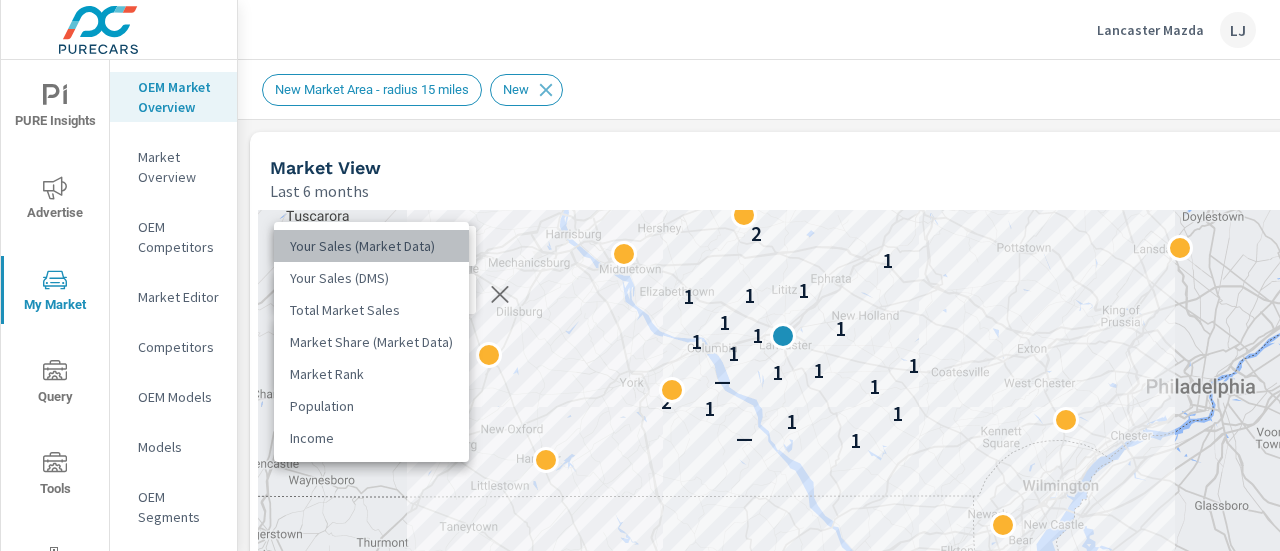 click on "Your Sales (Market Data)" at bounding box center [371, 246] 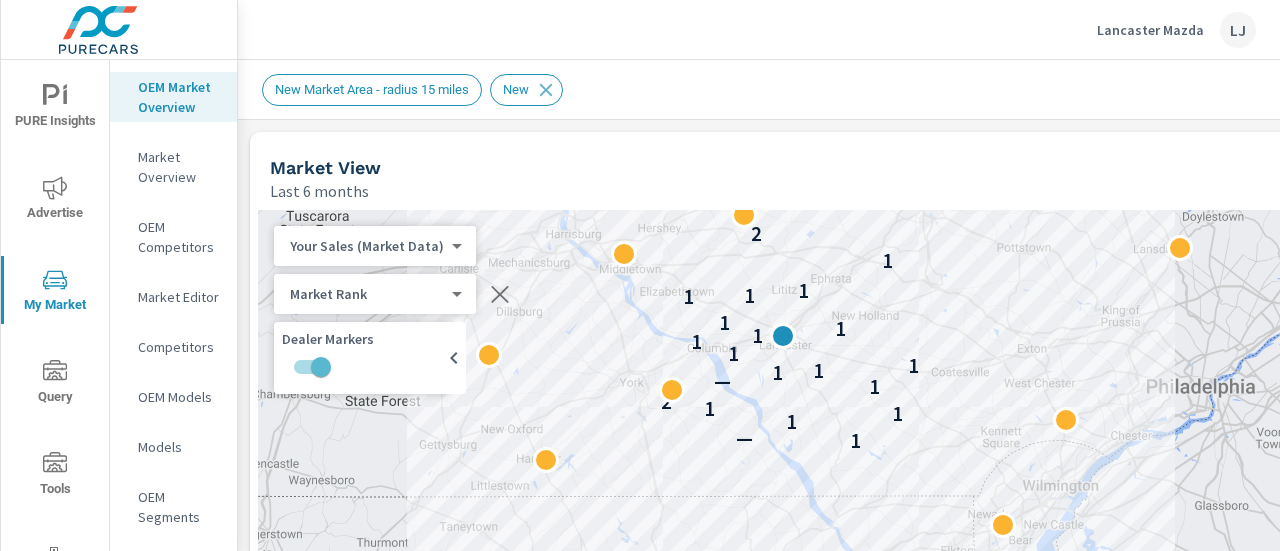 click 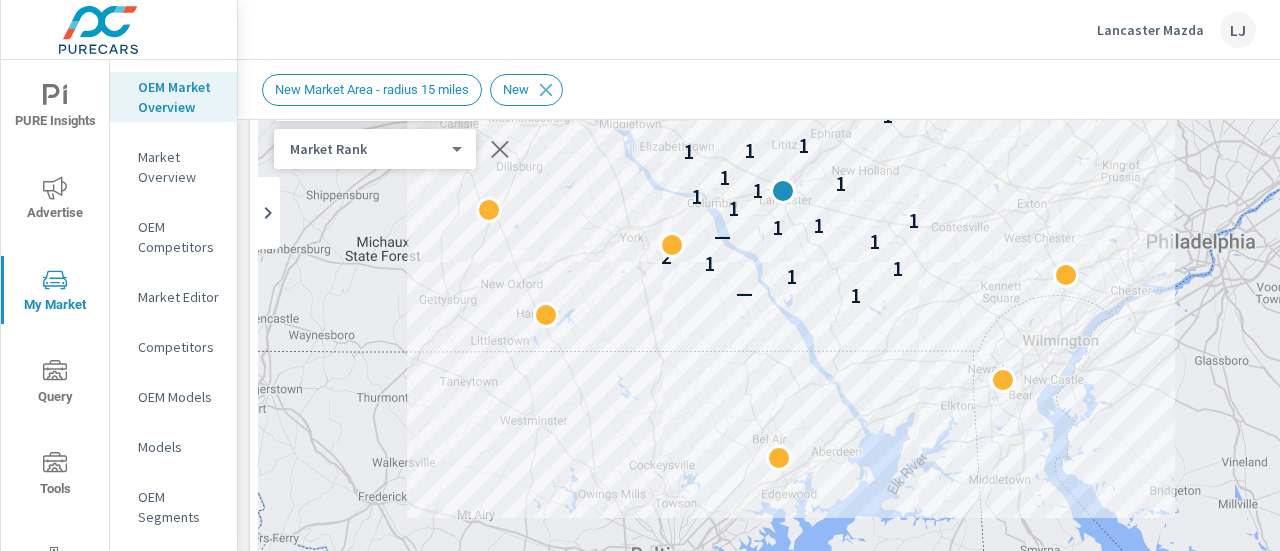 scroll, scrollTop: 143, scrollLeft: 0, axis: vertical 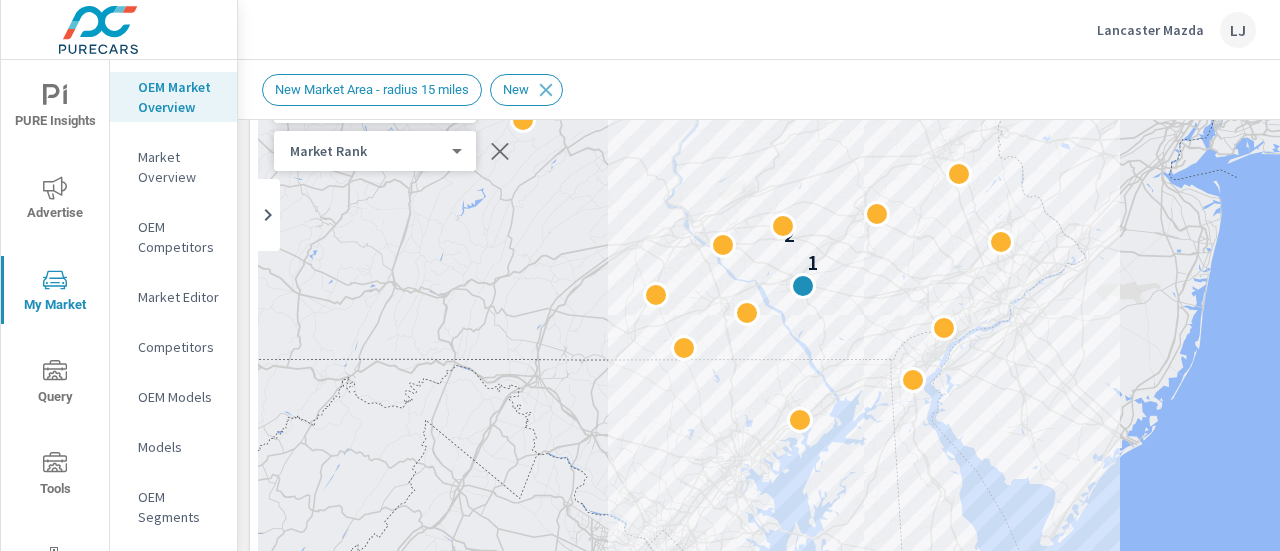 drag, startPoint x: 1118, startPoint y: 234, endPoint x: 908, endPoint y: 396, distance: 265.22443 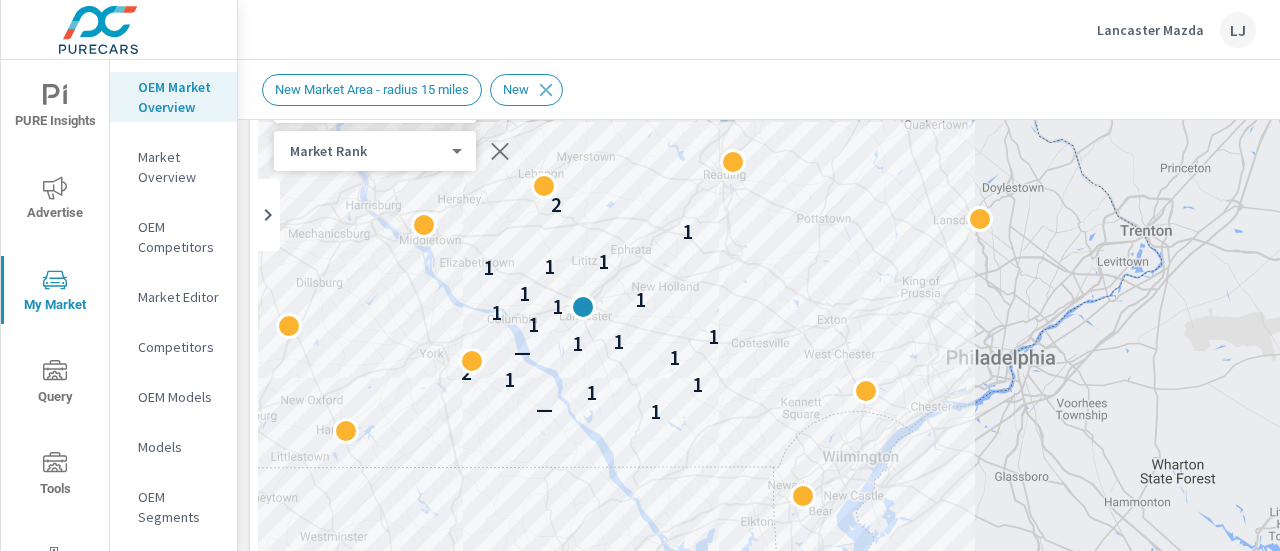drag, startPoint x: 729, startPoint y: 287, endPoint x: 890, endPoint y: 351, distance: 173.25415 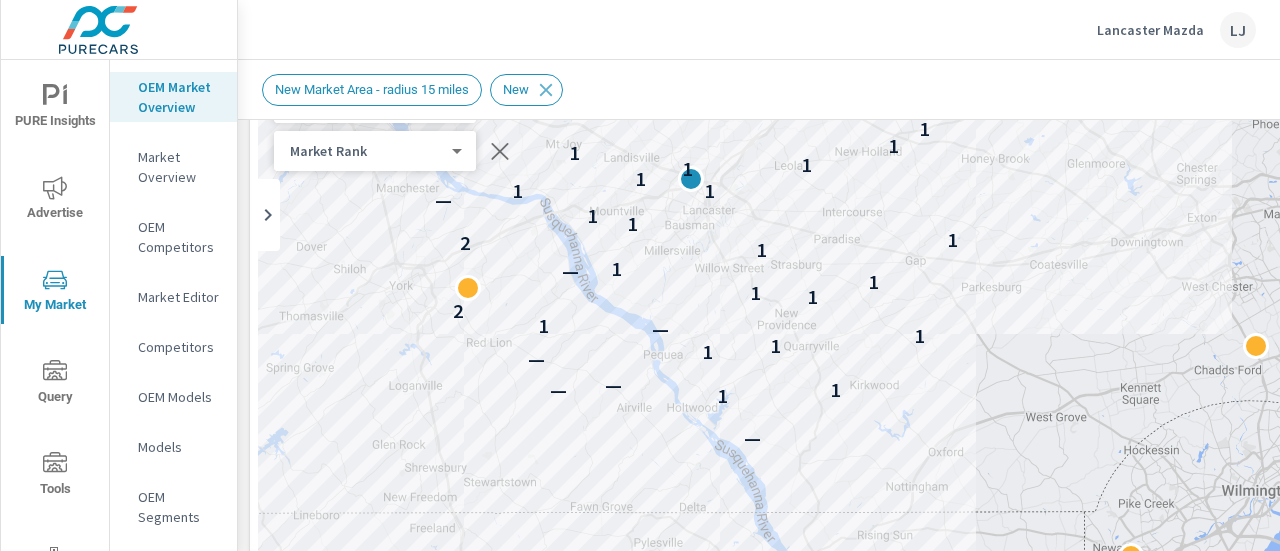 drag, startPoint x: 894, startPoint y: 258, endPoint x: 1032, endPoint y: 119, distance: 195.86986 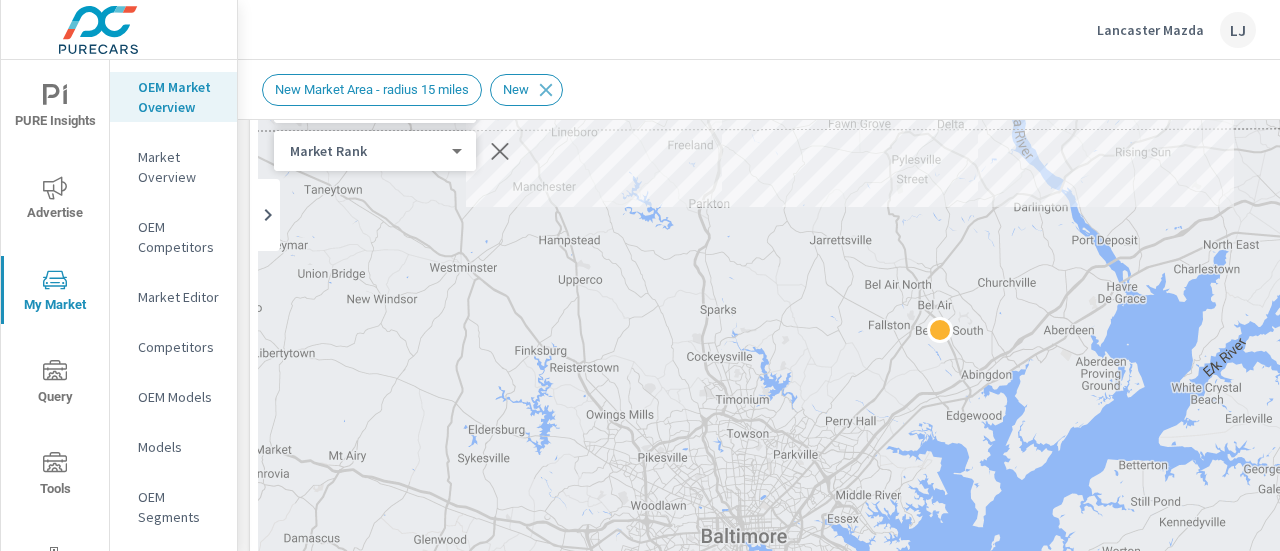 drag, startPoint x: 880, startPoint y: 471, endPoint x: 1135, endPoint y: 104, distance: 446.89374 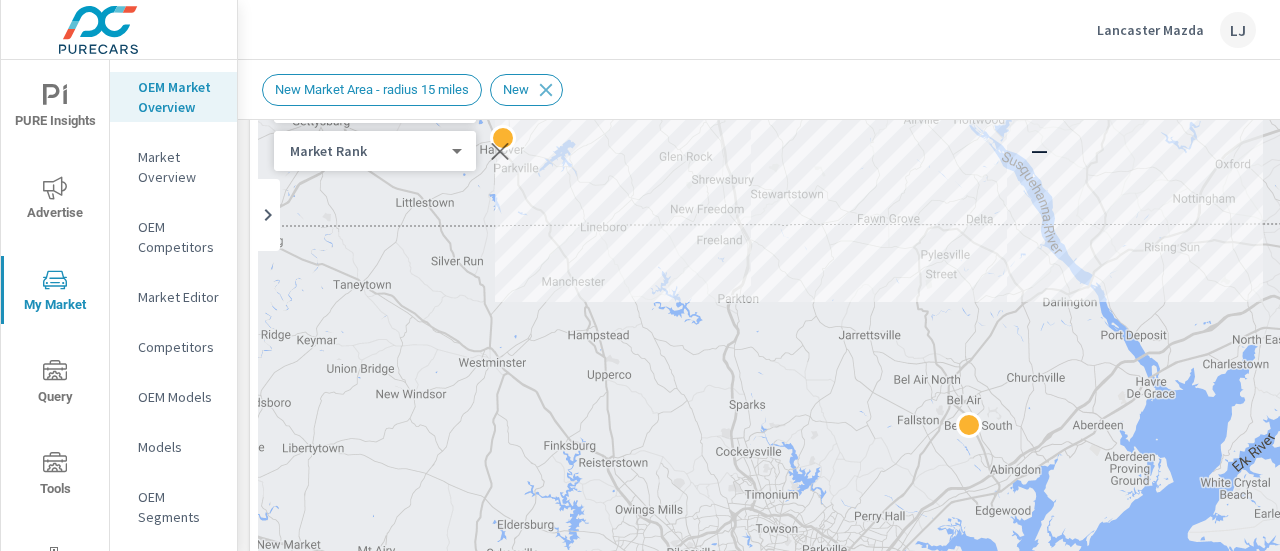drag, startPoint x: 886, startPoint y: 446, endPoint x: 890, endPoint y: 558, distance: 112.0714 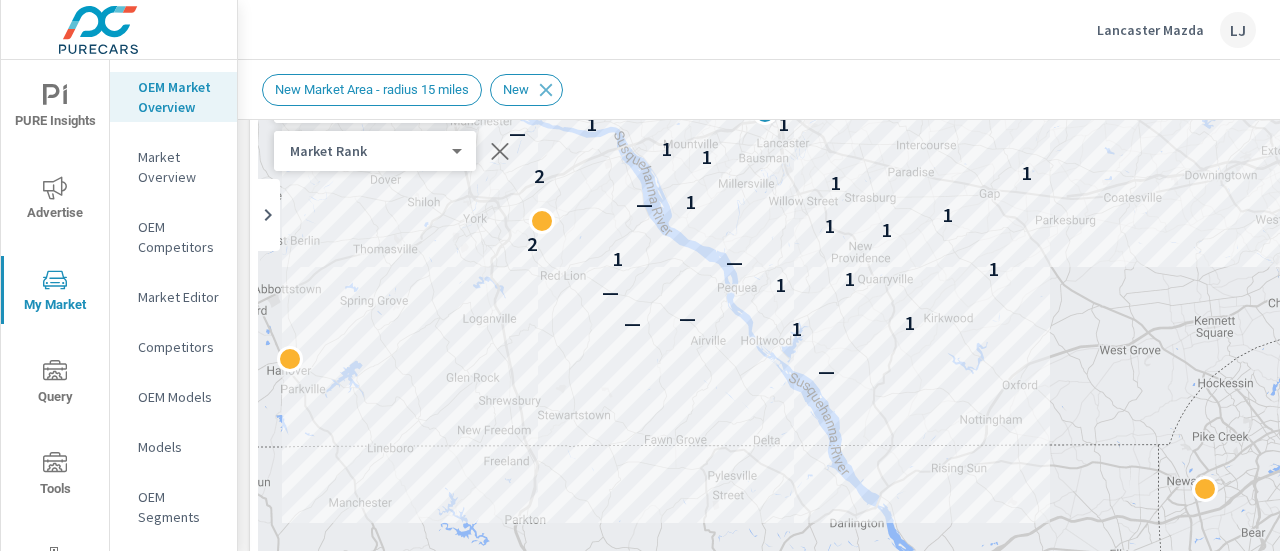 drag, startPoint x: 1089, startPoint y: 321, endPoint x: 768, endPoint y: 523, distance: 379.26904 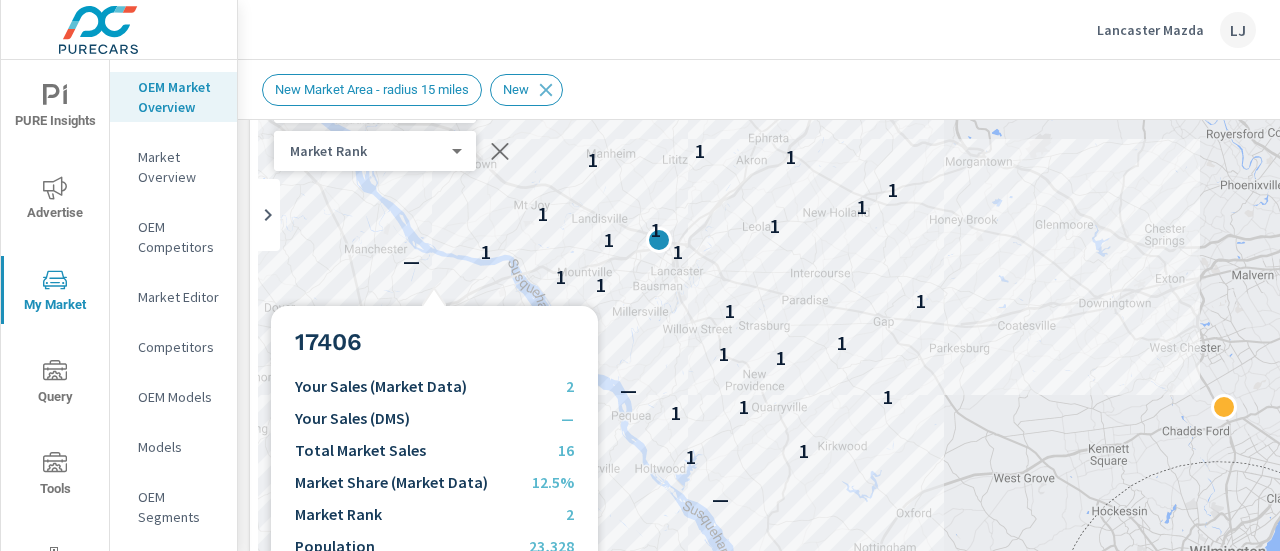 click on "— 1 — 1 — — 1 1 1 — 1 2 1 1 1 — 1 1 2 1 1 1 — 1 1 1 1 1 1 1 1 1 1 1 1 1 1 1 — 2 — 1" at bounding box center (978, 473) 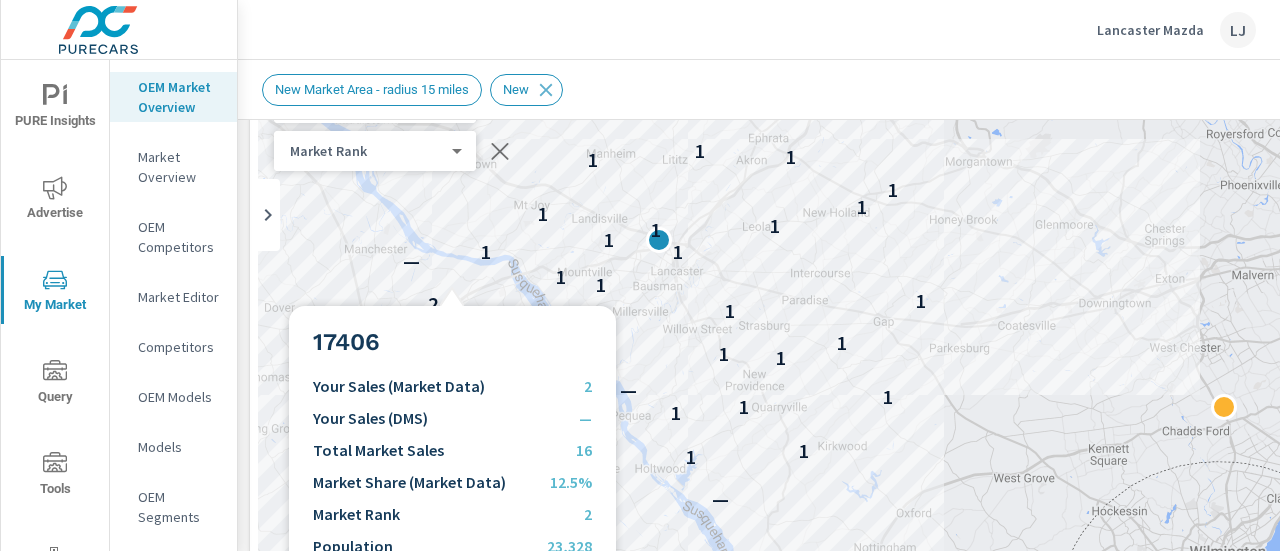 click on "— 1 — 1 — — 1 1 1 — 1 2 1 1 1 — 1 1 2 1 1 1 — 1 1 1 1 1 1 1 1 1 1 1 1 1 1 1 — 2 — 1" at bounding box center [978, 473] 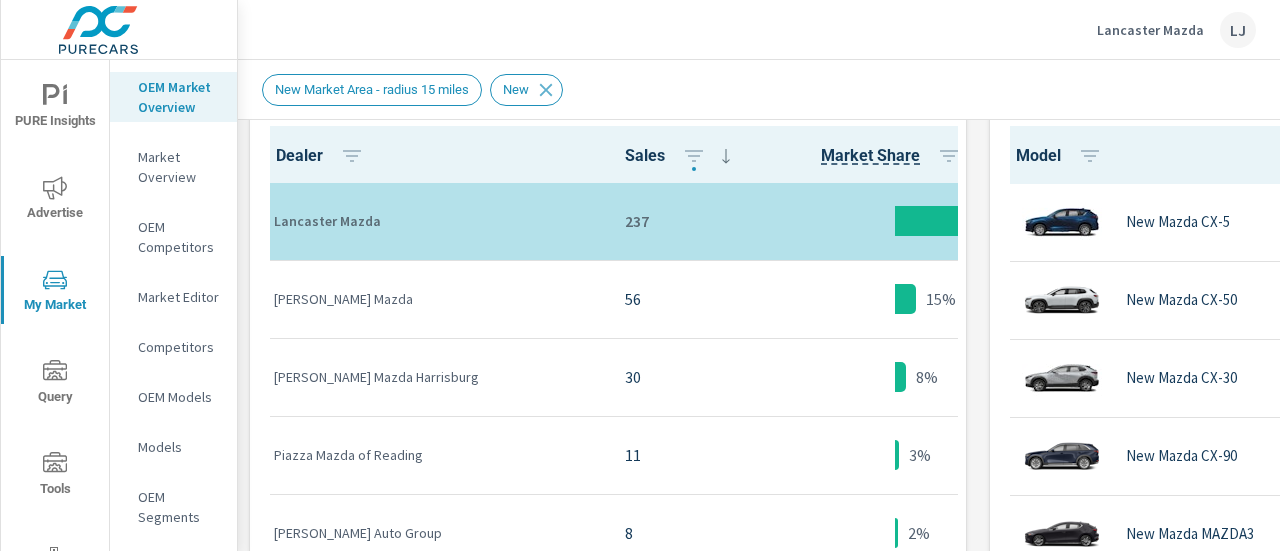 scroll, scrollTop: 1076, scrollLeft: 0, axis: vertical 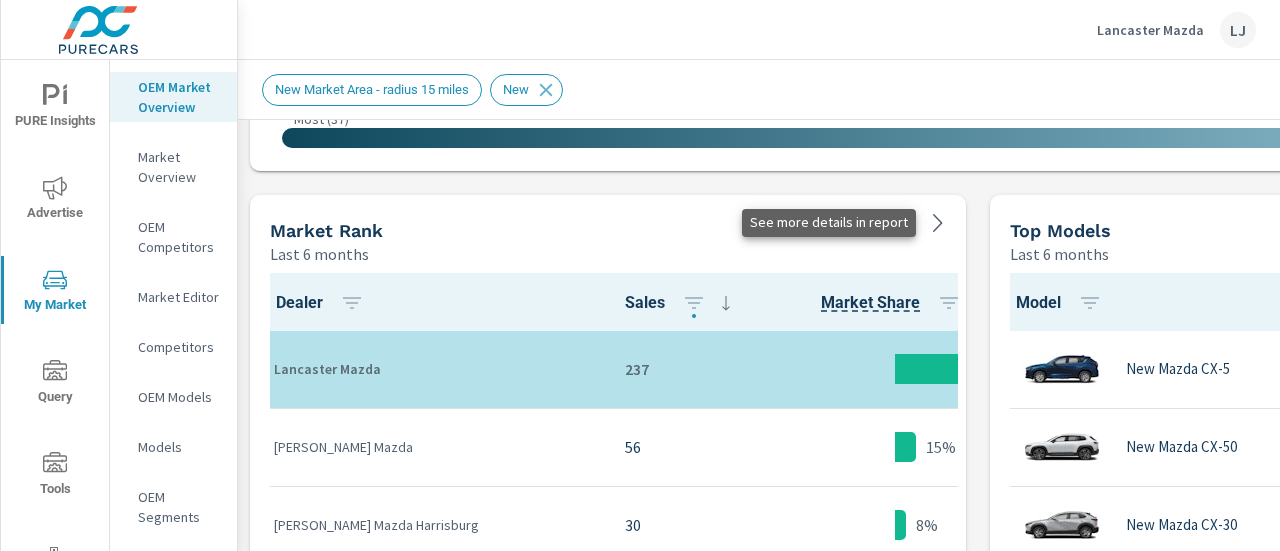 click 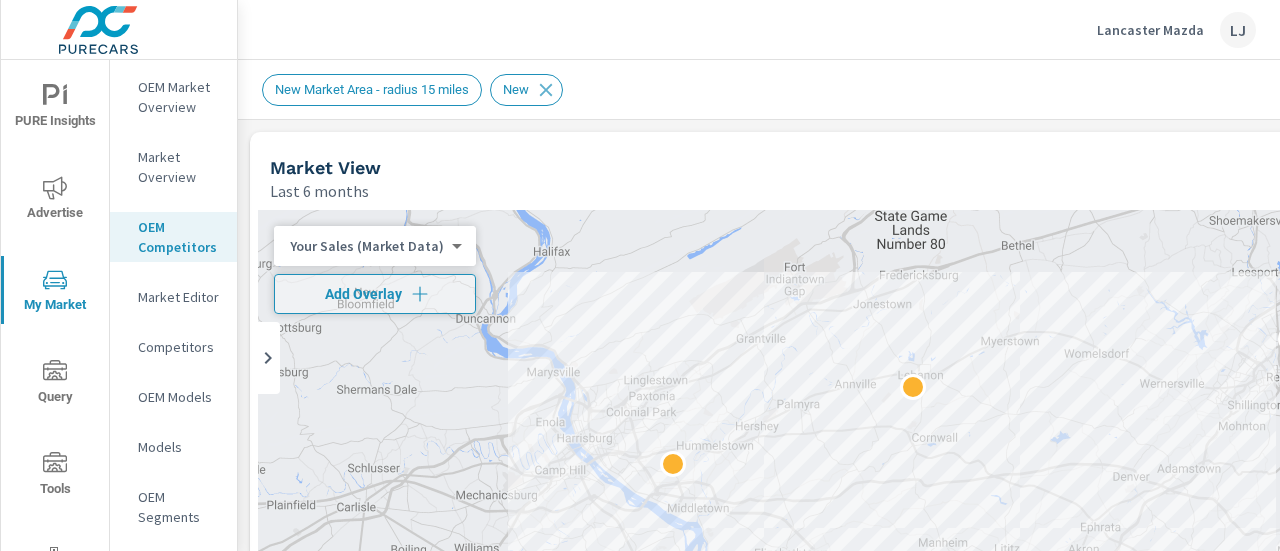 drag, startPoint x: 954, startPoint y: 177, endPoint x: 864, endPoint y: 102, distance: 117.15375 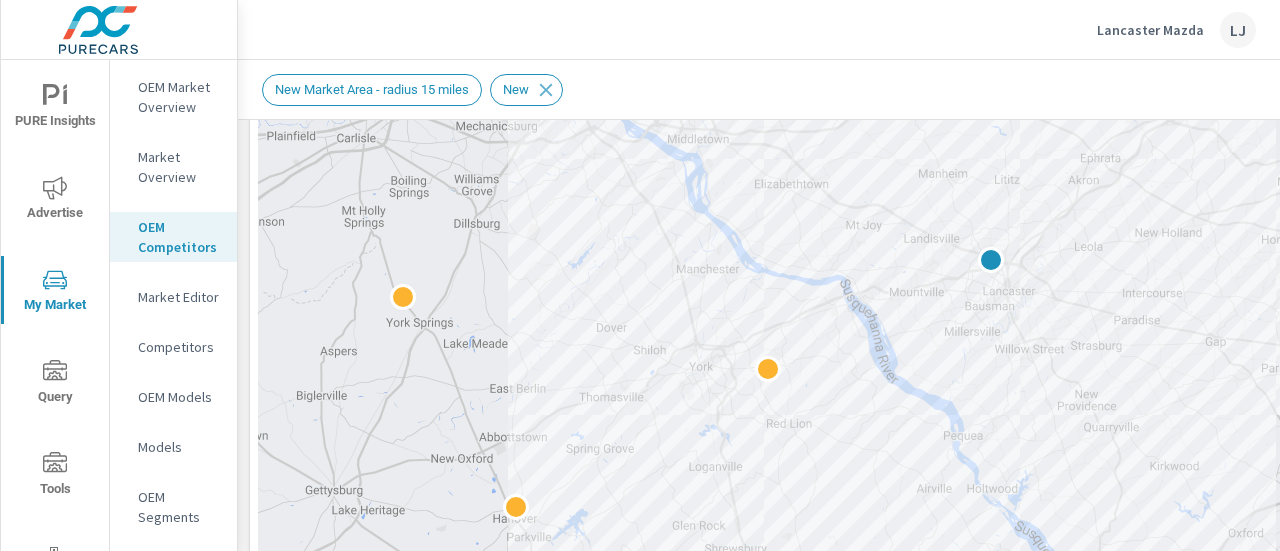 scroll, scrollTop: 401, scrollLeft: 0, axis: vertical 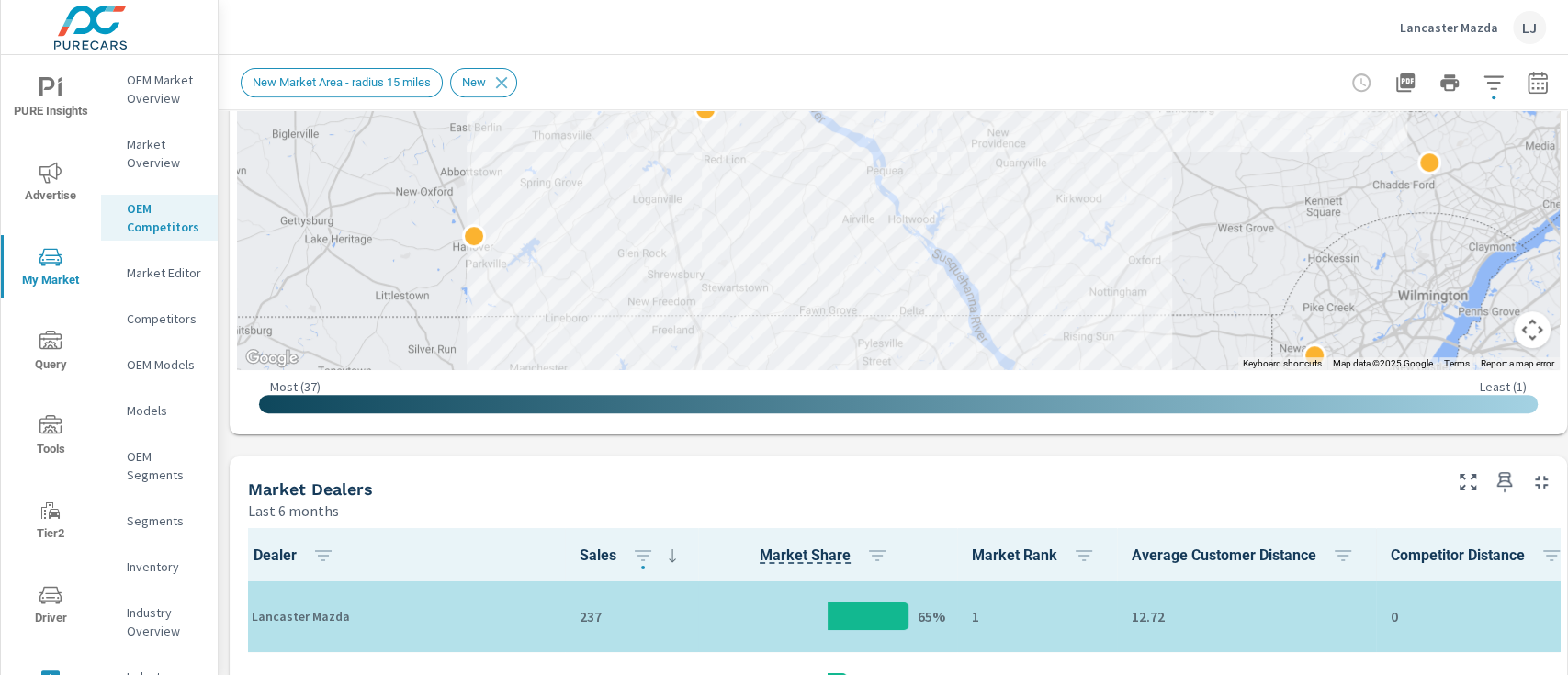 drag, startPoint x: 911, startPoint y: 3, endPoint x: 824, endPoint y: 454, distance: 459.315 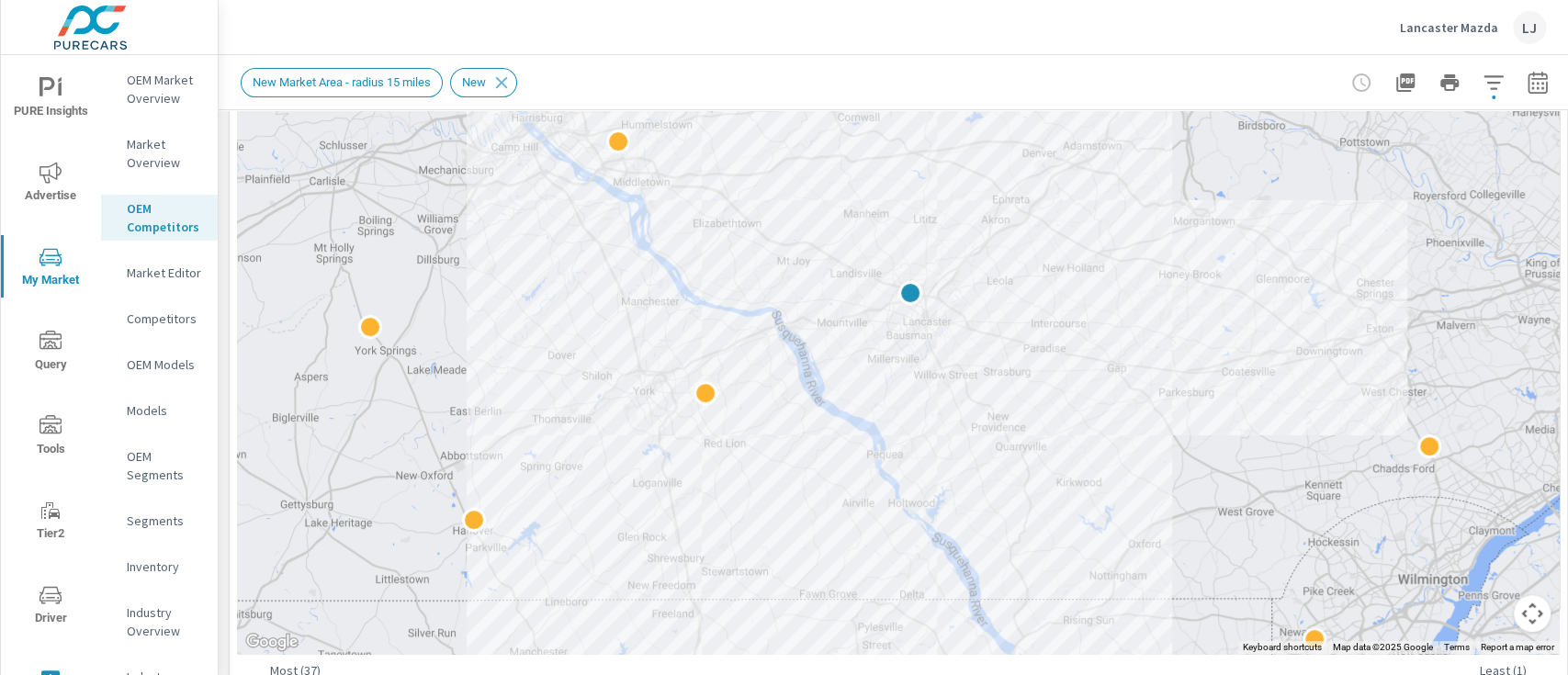 scroll, scrollTop: 284, scrollLeft: 0, axis: vertical 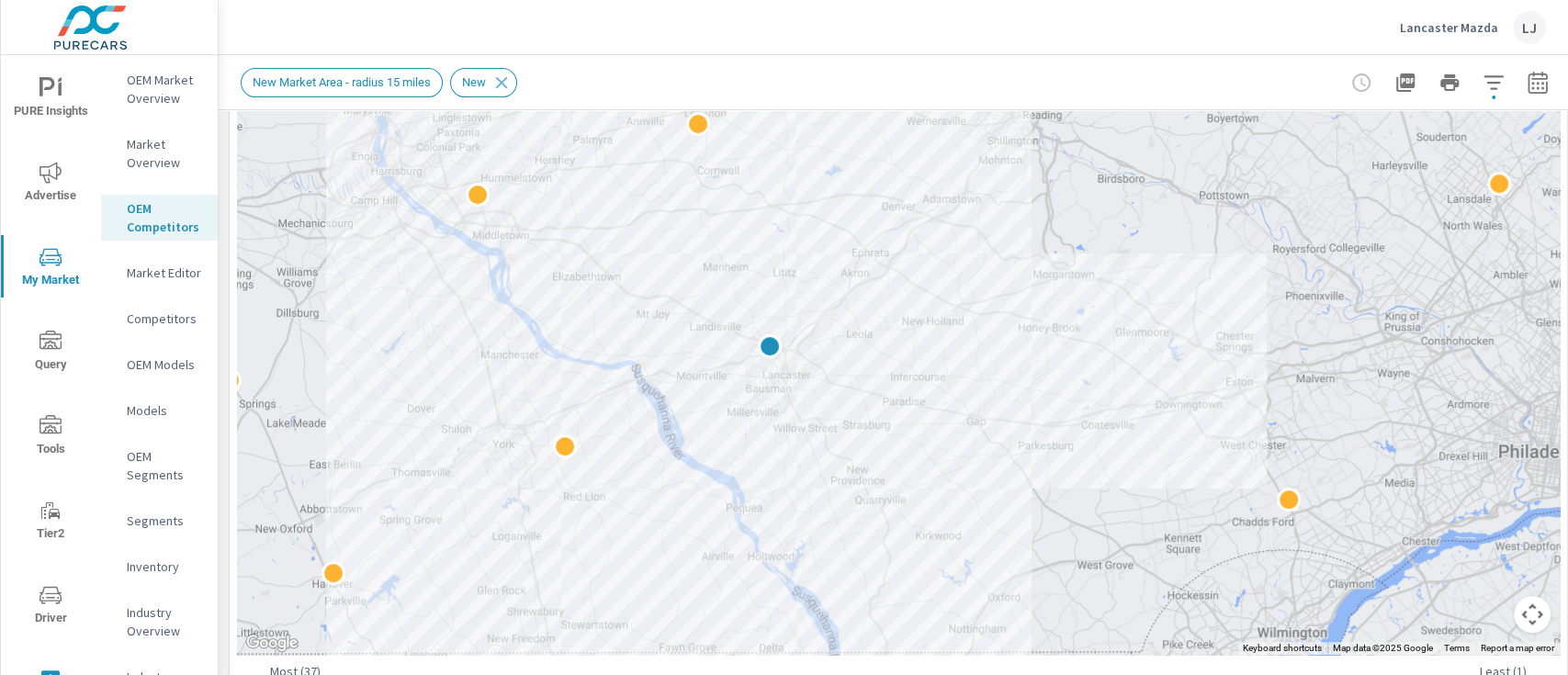drag, startPoint x: 918, startPoint y: 546, endPoint x: 1051, endPoint y: 444, distance: 167.60967 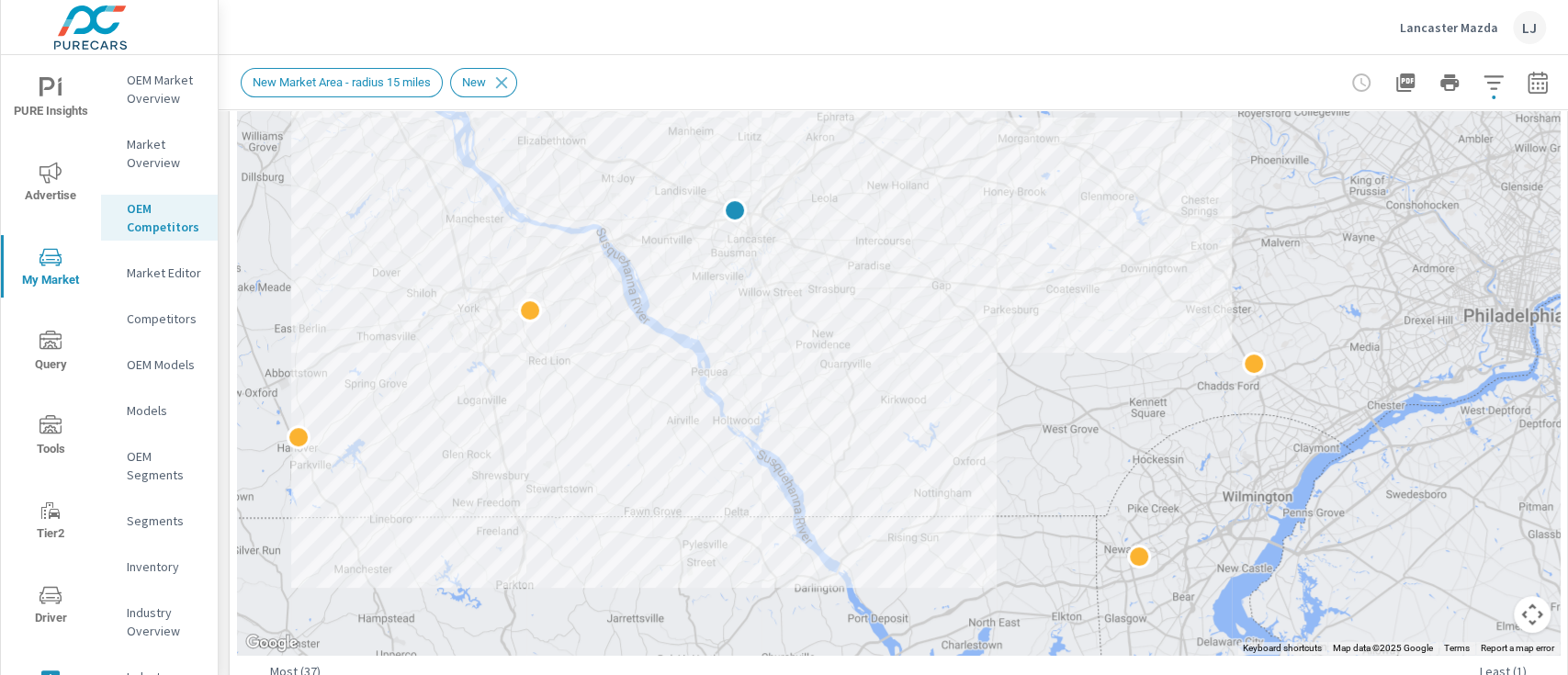 drag, startPoint x: 1102, startPoint y: 592, endPoint x: 925, endPoint y: 229, distance: 403.8539 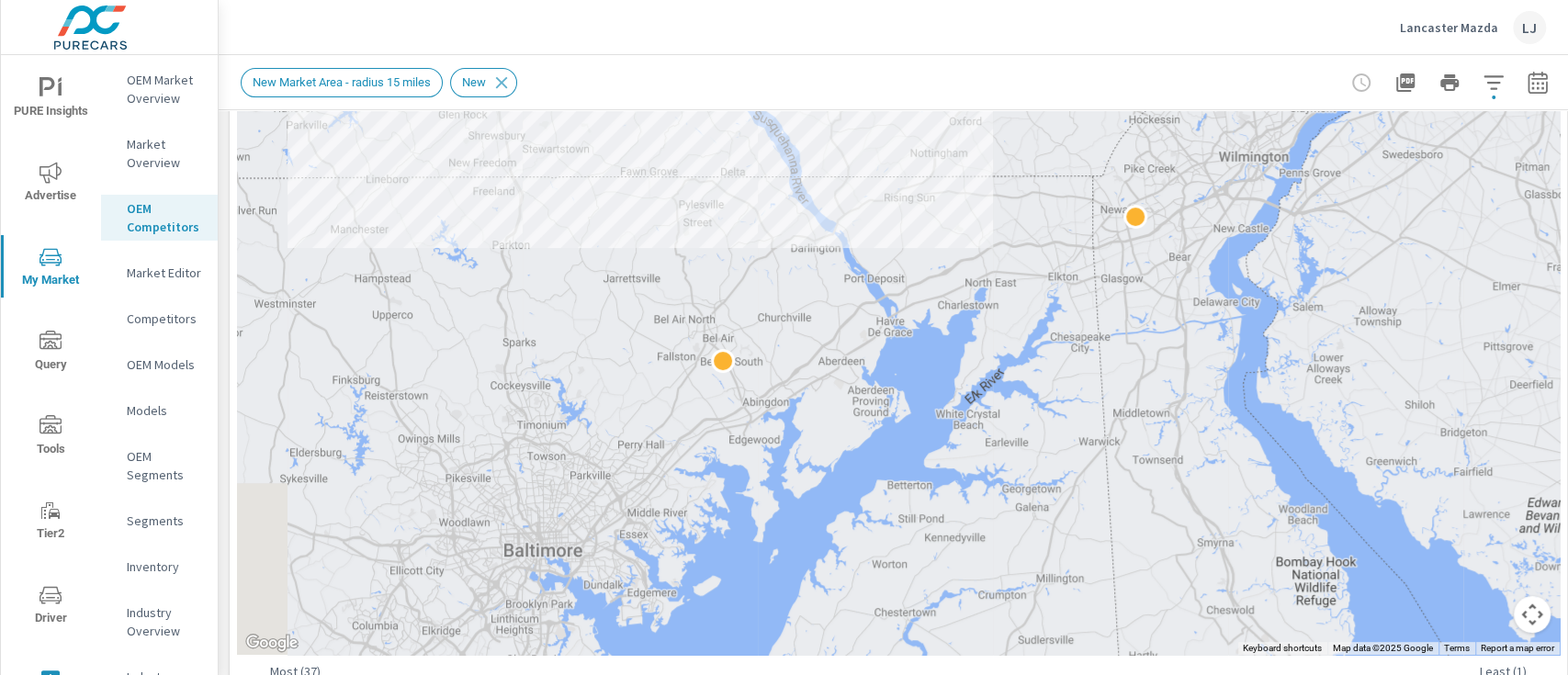 drag, startPoint x: 533, startPoint y: 327, endPoint x: 898, endPoint y: 470, distance: 392.013 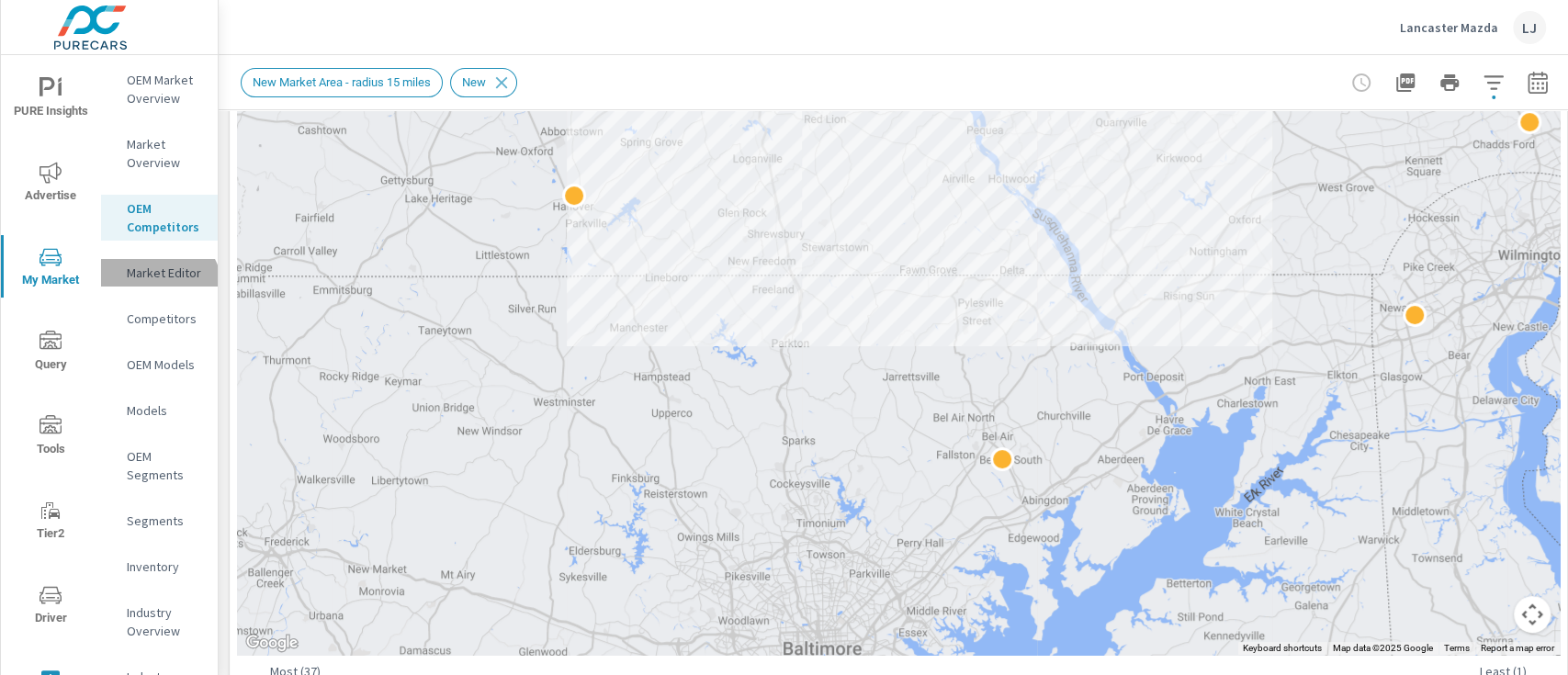 click on "Market Editor" at bounding box center [164, 273] 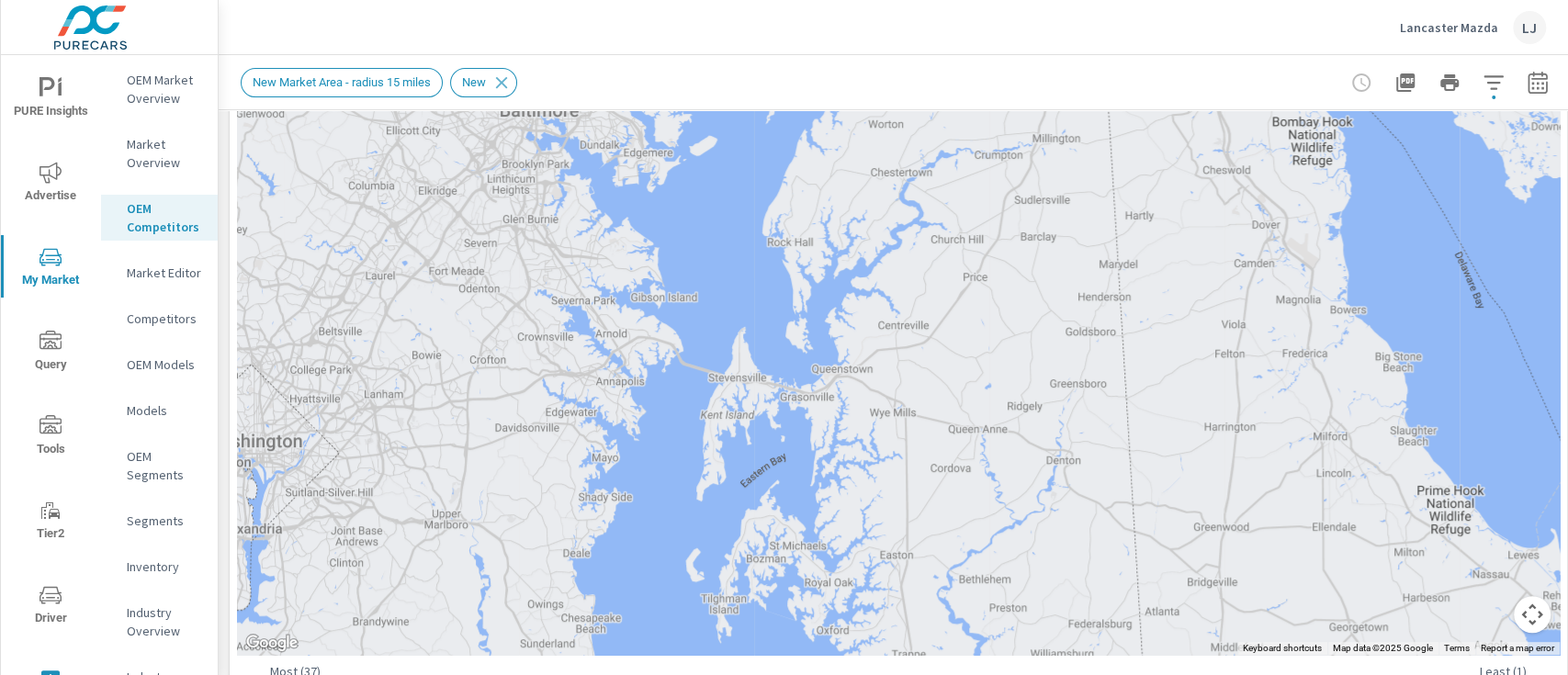 drag, startPoint x: 1198, startPoint y: 518, endPoint x: 907, endPoint y: -30, distance: 620.4716 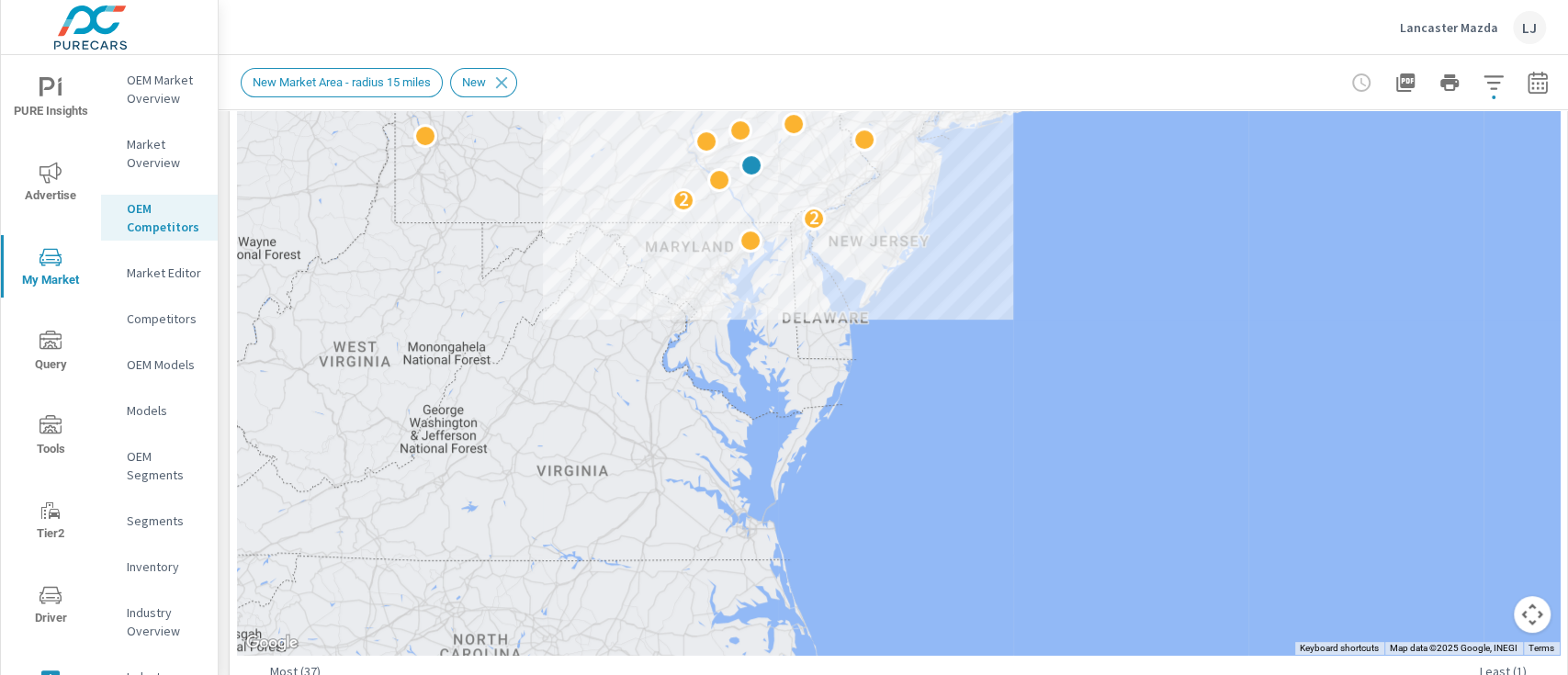 drag, startPoint x: 735, startPoint y: 234, endPoint x: 774, endPoint y: 433, distance: 202.7856 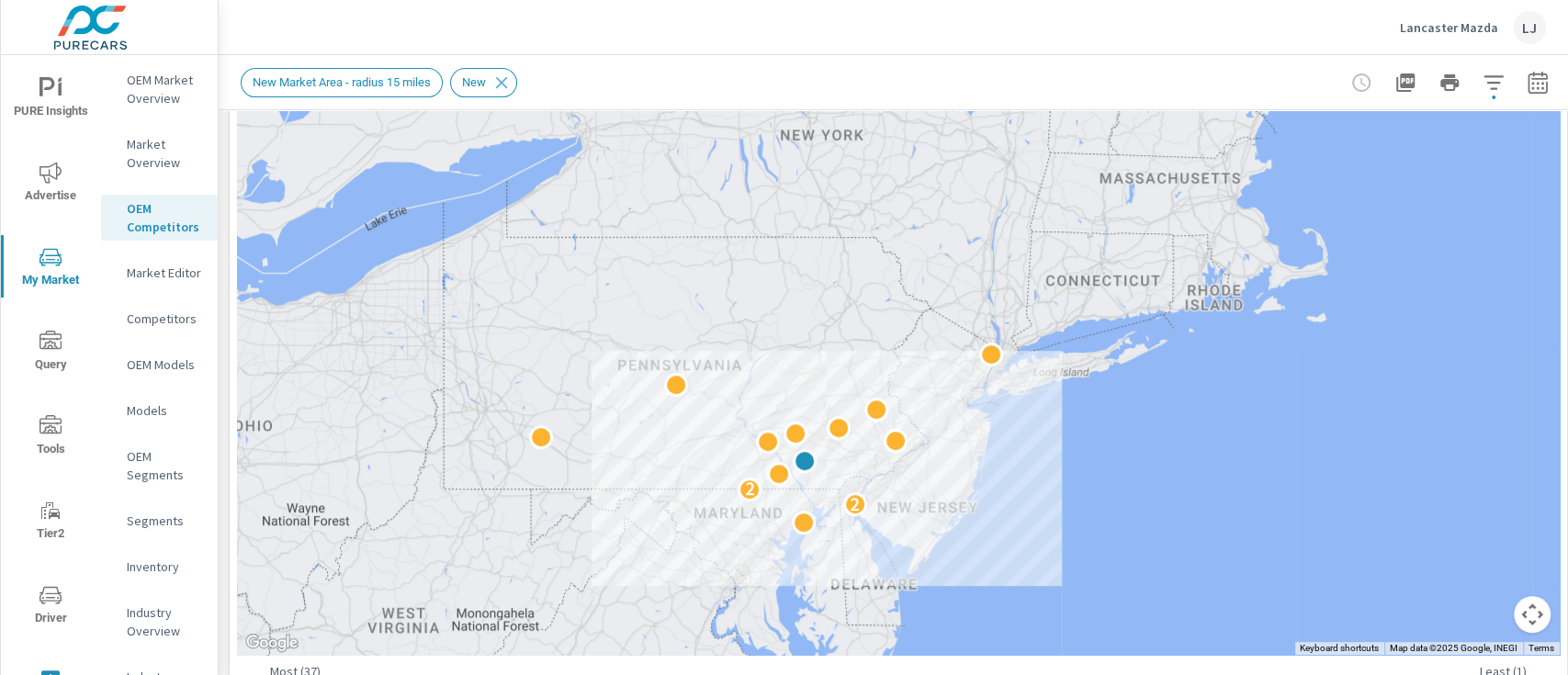 drag, startPoint x: 625, startPoint y: 191, endPoint x: 659, endPoint y: 368, distance: 180.23596 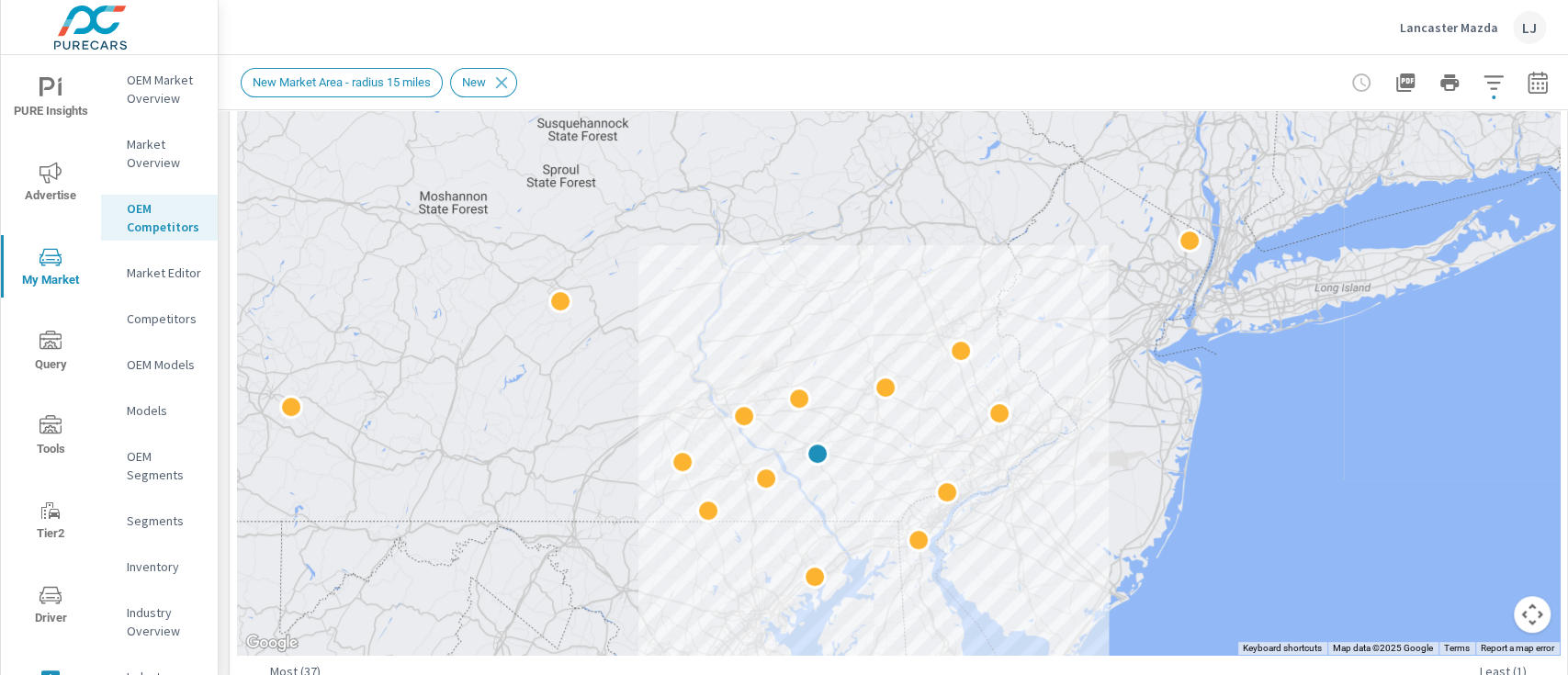 drag, startPoint x: 975, startPoint y: 366, endPoint x: 802, endPoint y: 229, distance: 220.67623 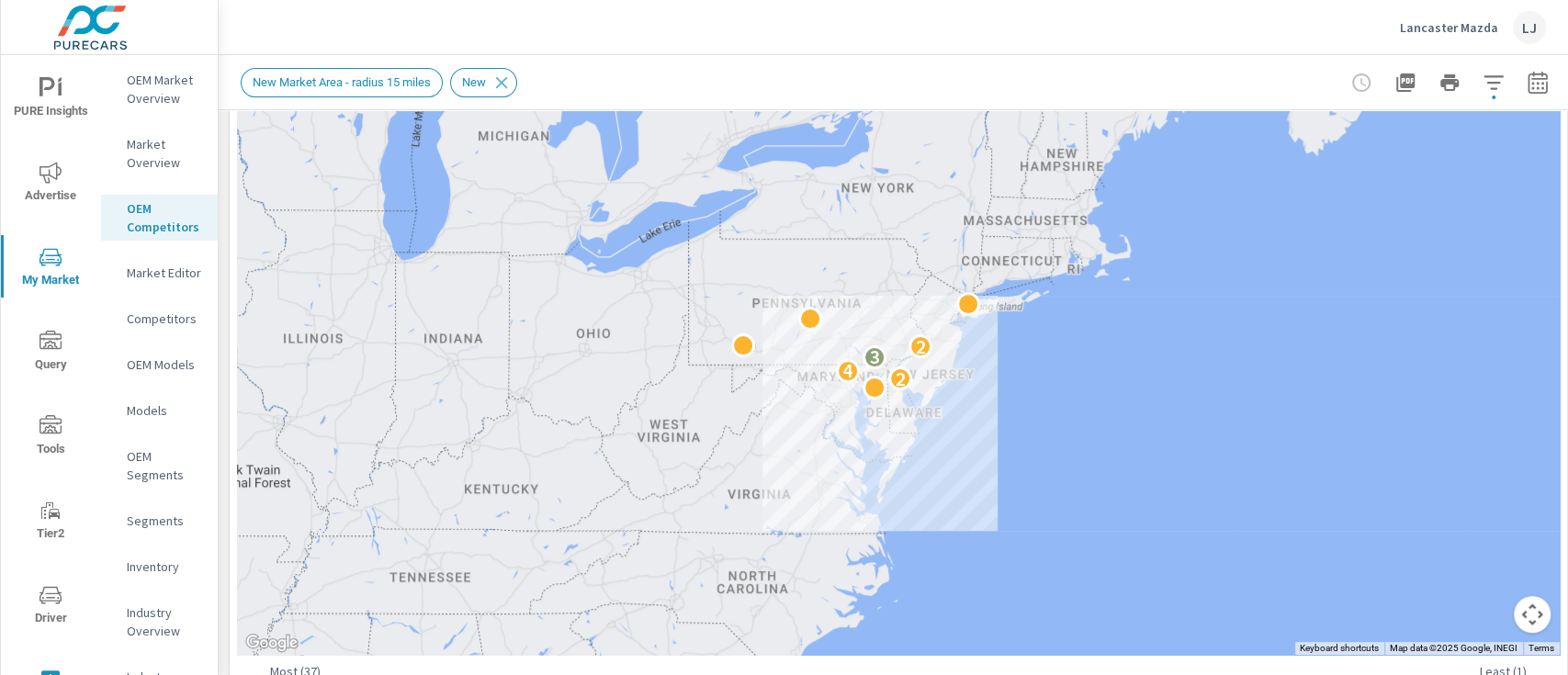 drag, startPoint x: 919, startPoint y: 314, endPoint x: 861, endPoint y: 427, distance: 127.01575 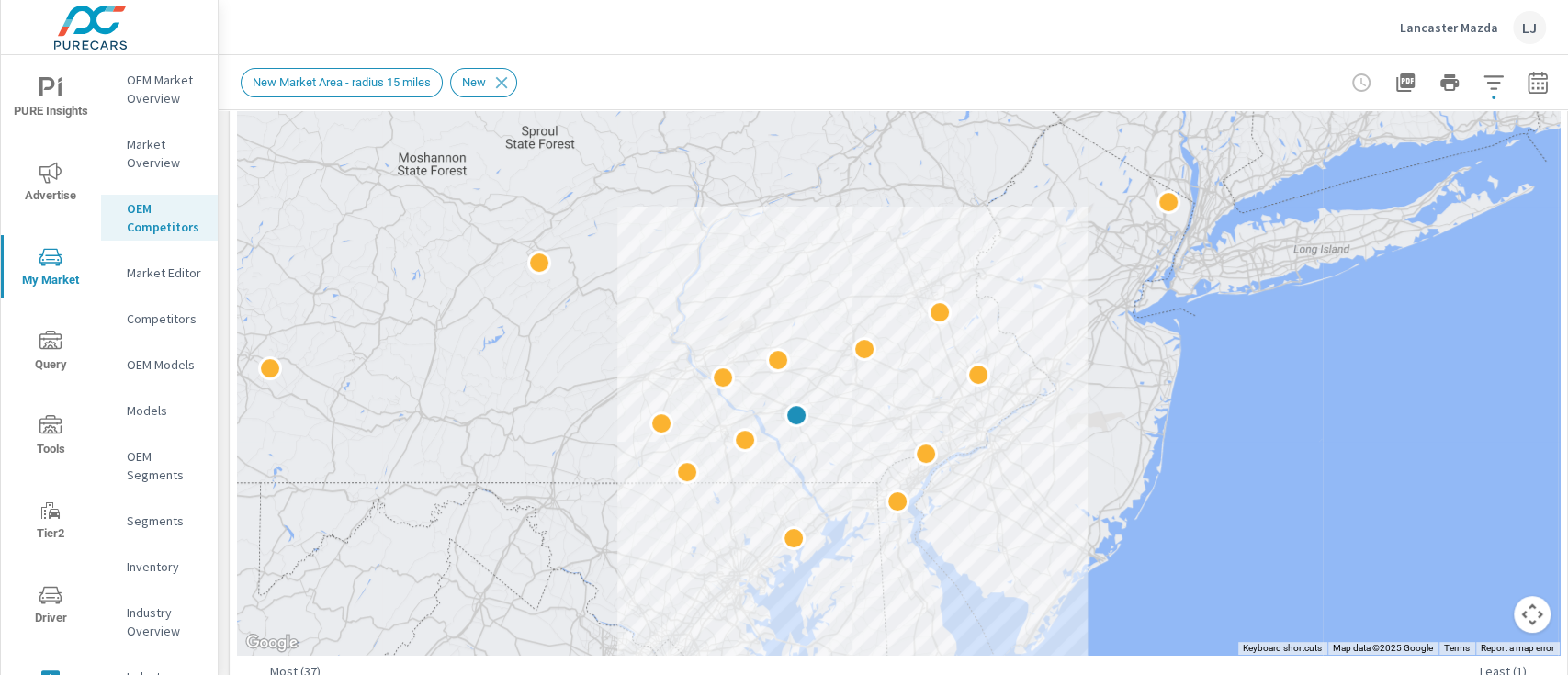 drag, startPoint x: 731, startPoint y: 261, endPoint x: 740, endPoint y: 496, distance: 235.17228 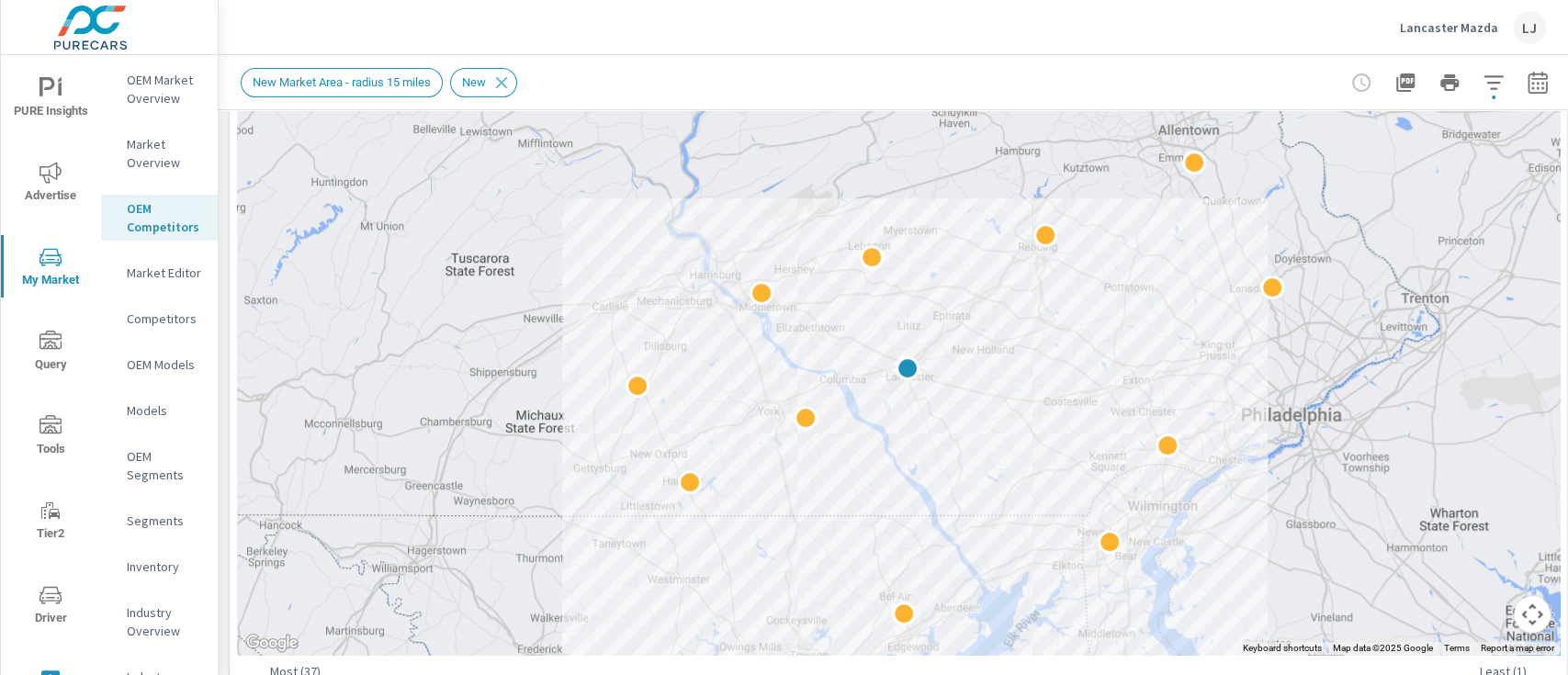 drag, startPoint x: 1034, startPoint y: 589, endPoint x: 1088, endPoint y: 447, distance: 151.92103 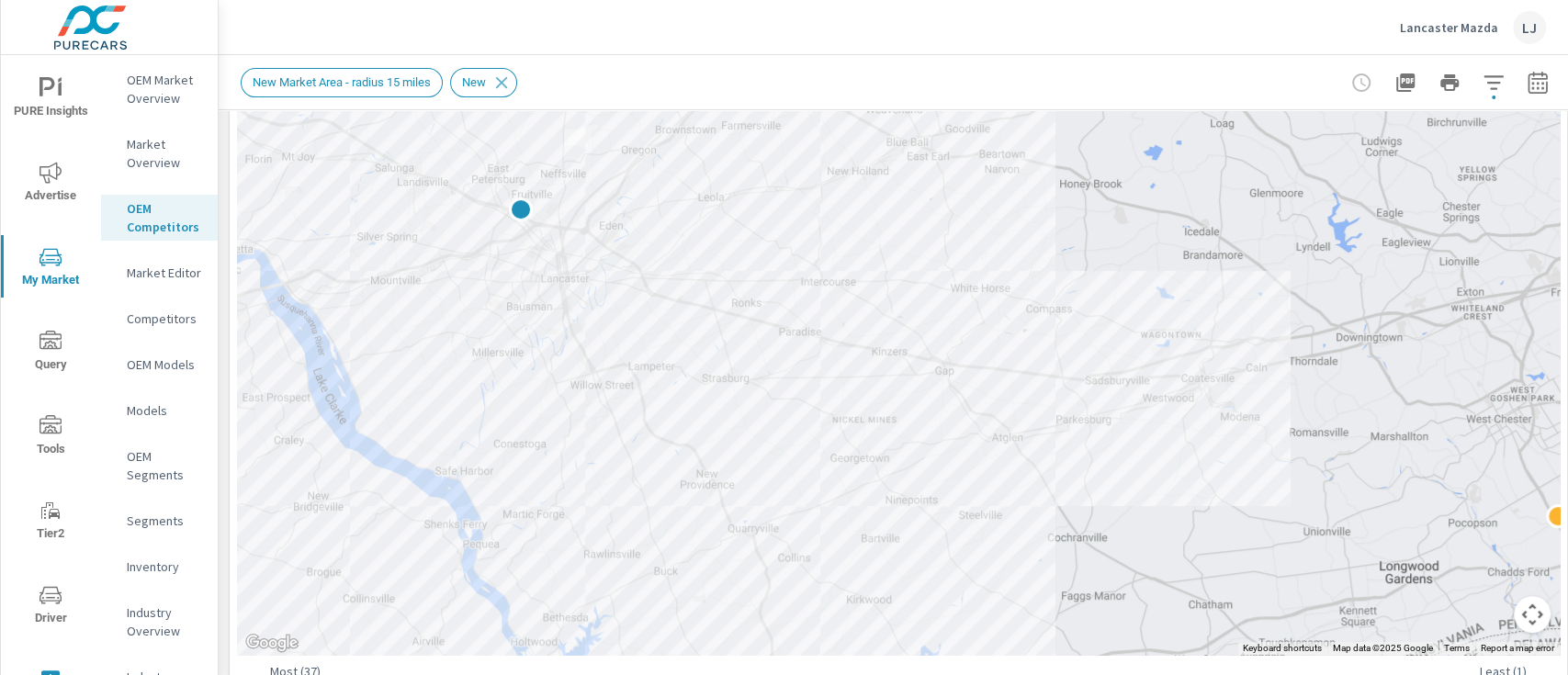 drag, startPoint x: 860, startPoint y: 298, endPoint x: 1134, endPoint y: 439, distance: 308.15 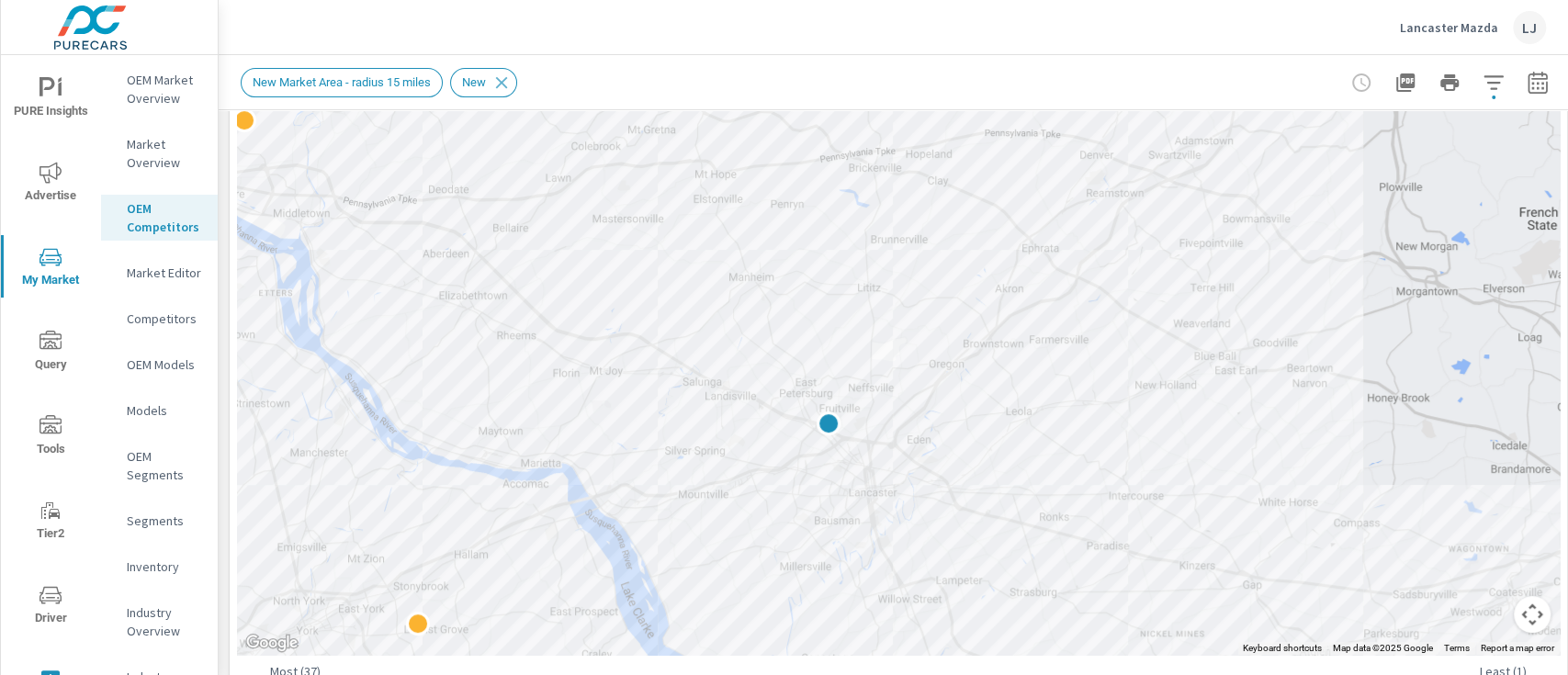 drag, startPoint x: 740, startPoint y: 312, endPoint x: 994, endPoint y: 494, distance: 312.474 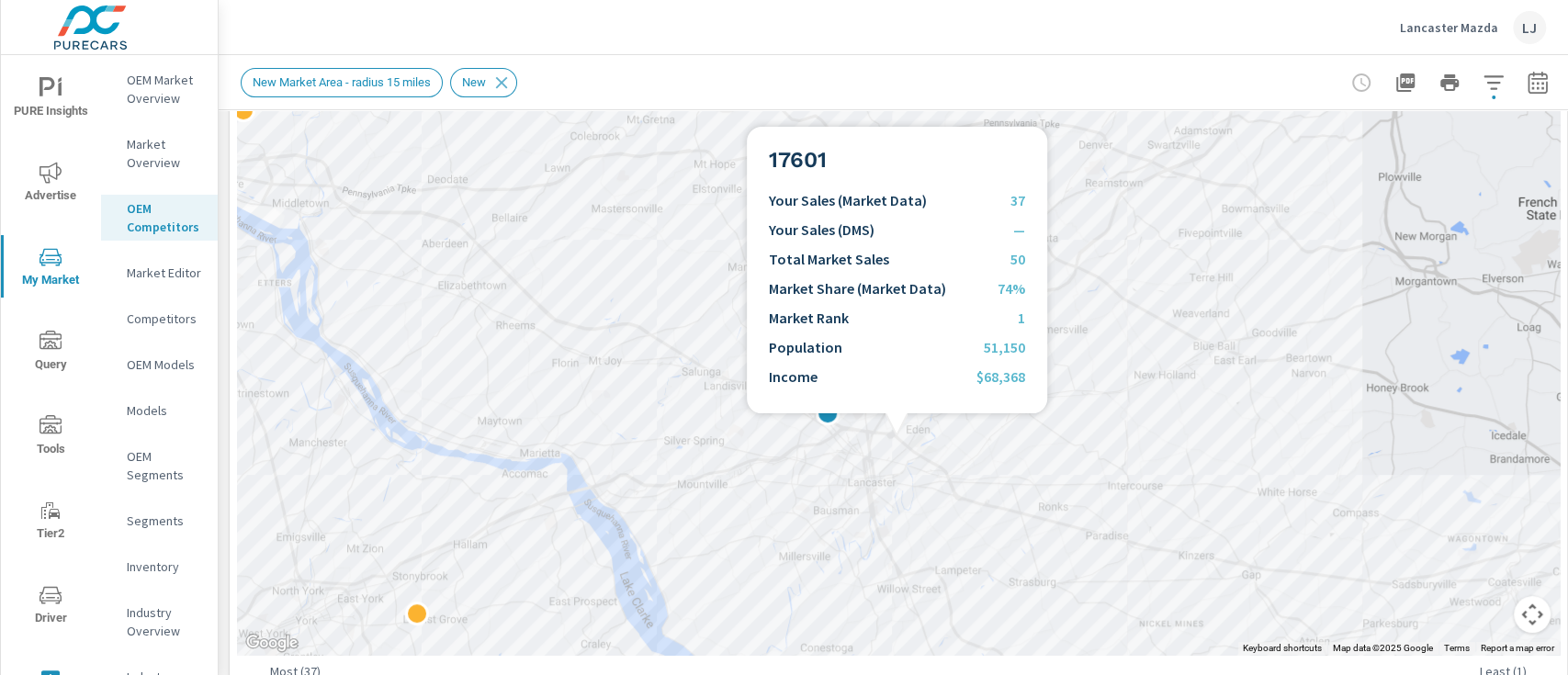 click at bounding box center [898, 282] 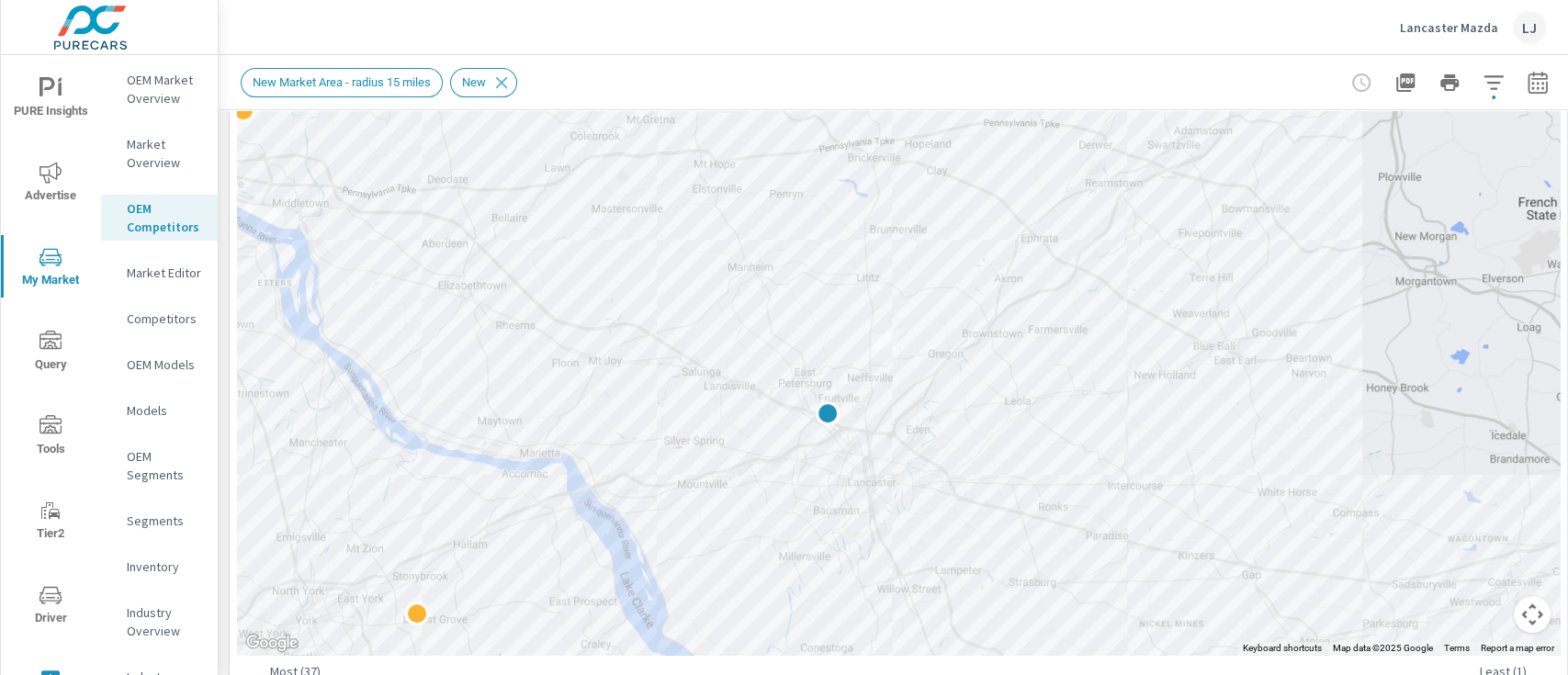 click at bounding box center (1486, 613) 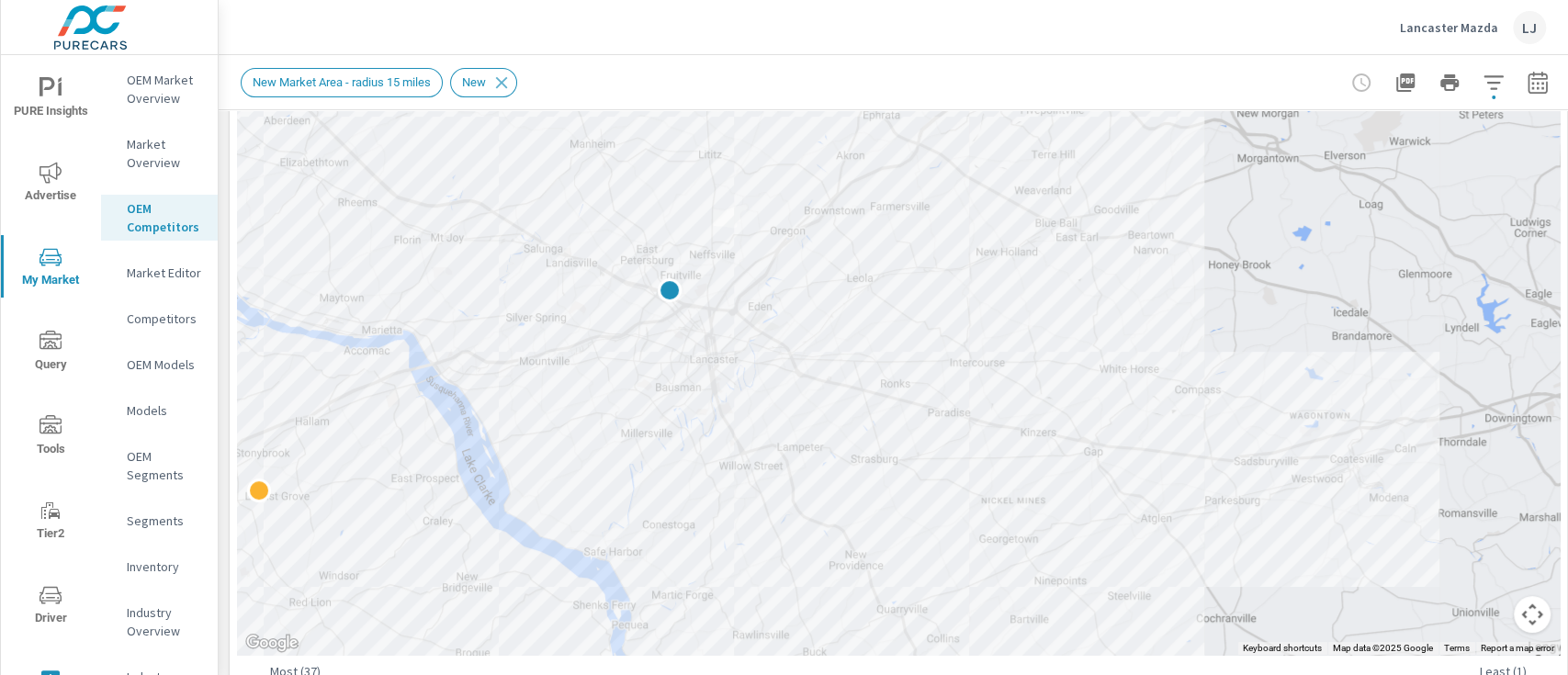 drag, startPoint x: 1066, startPoint y: 517, endPoint x: 906, endPoint y: 393, distance: 202.42529 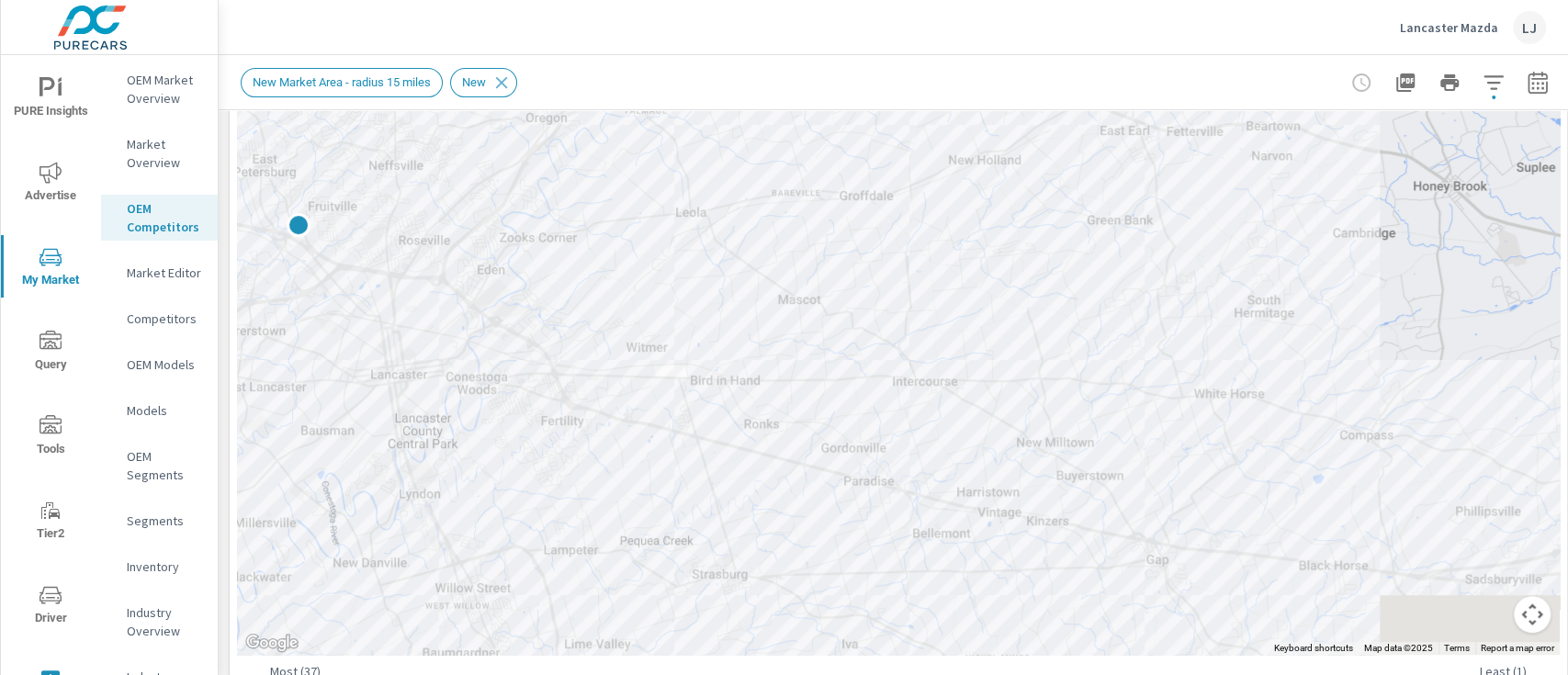 drag, startPoint x: 1139, startPoint y: 531, endPoint x: 899, endPoint y: 450, distance: 253.3 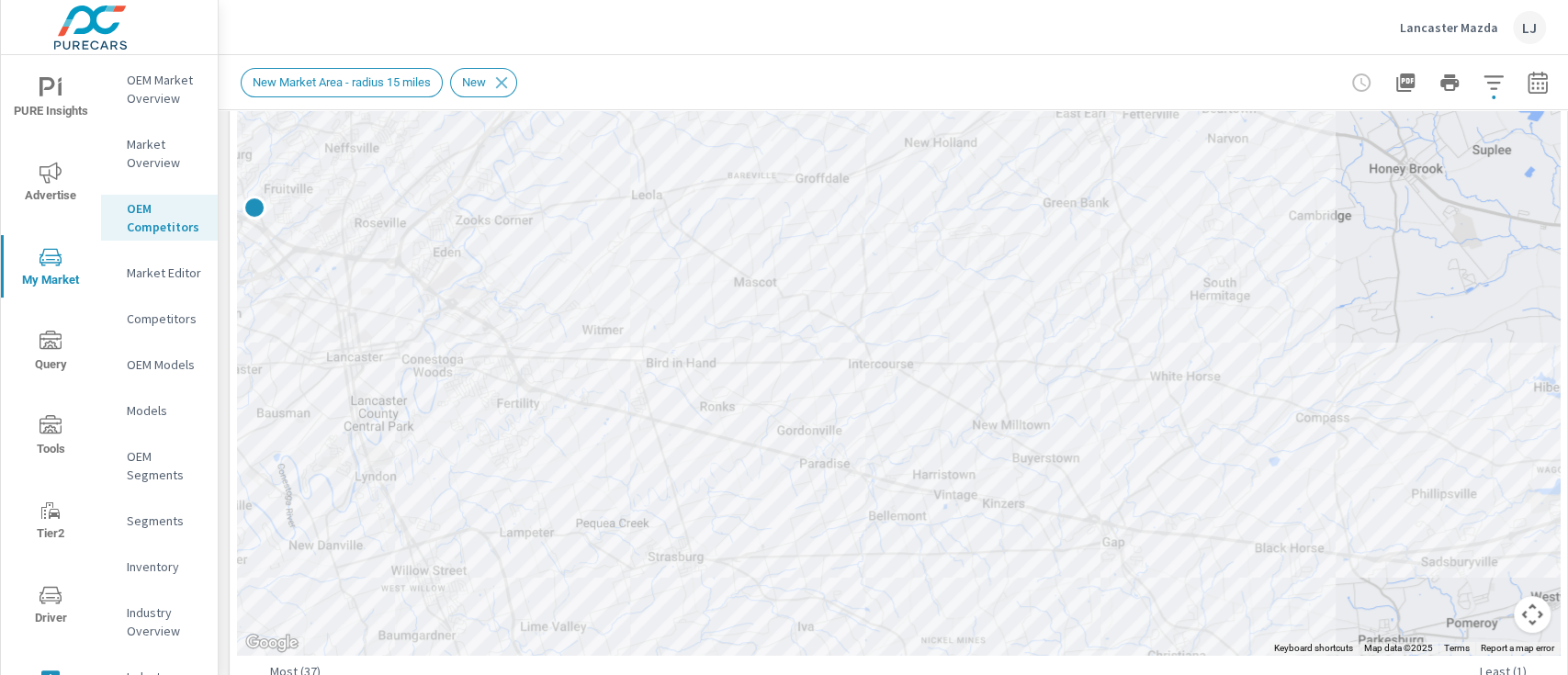 click at bounding box center [898, 282] 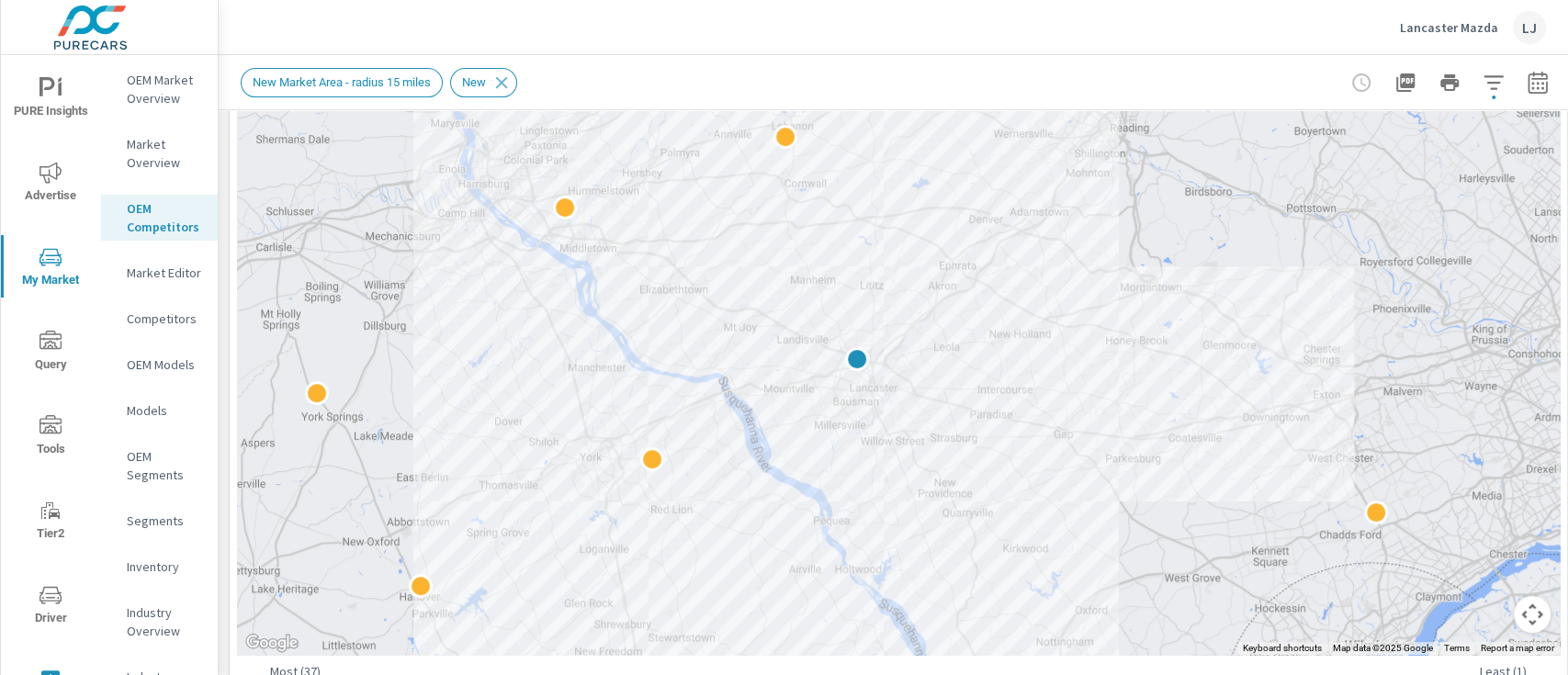 click at bounding box center (1486, 613) 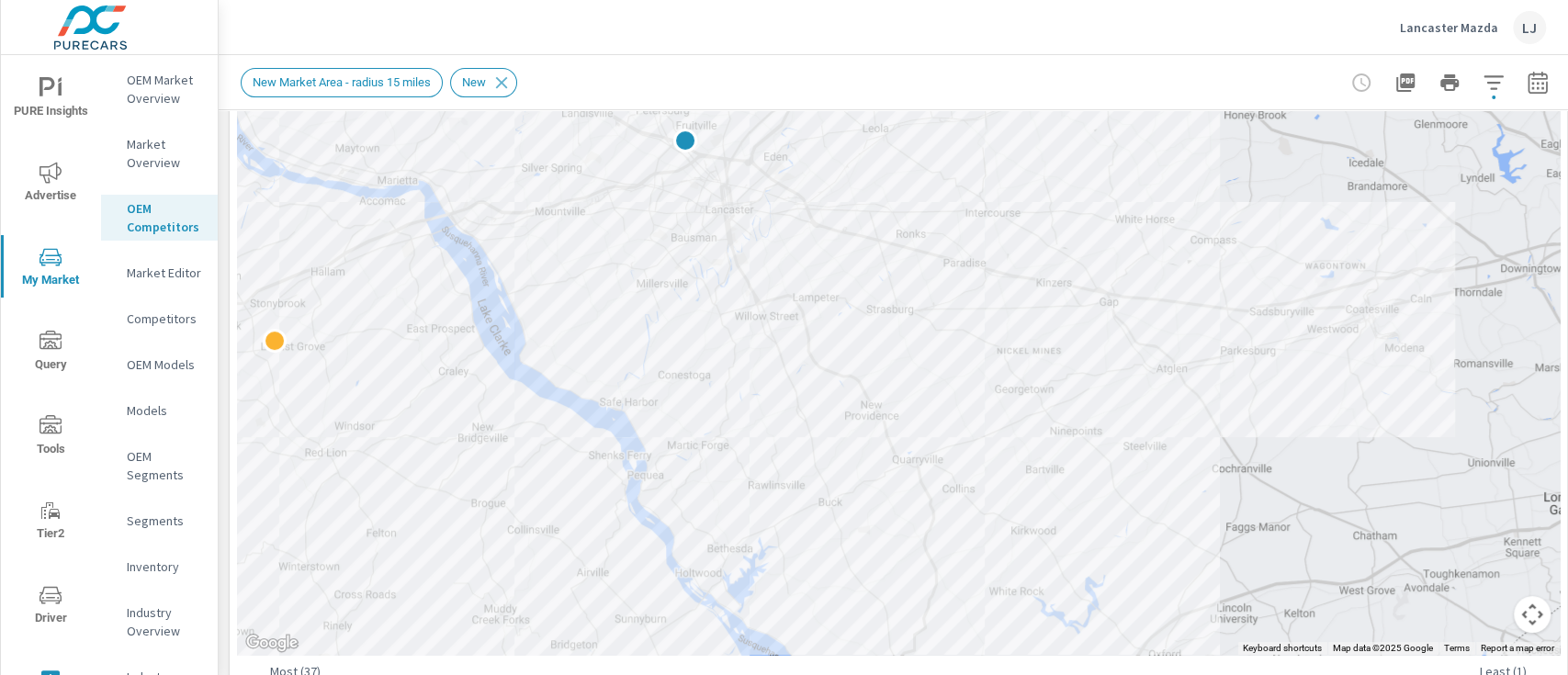 drag, startPoint x: 1337, startPoint y: 415, endPoint x: 943, endPoint y: 120, distance: 492.20016 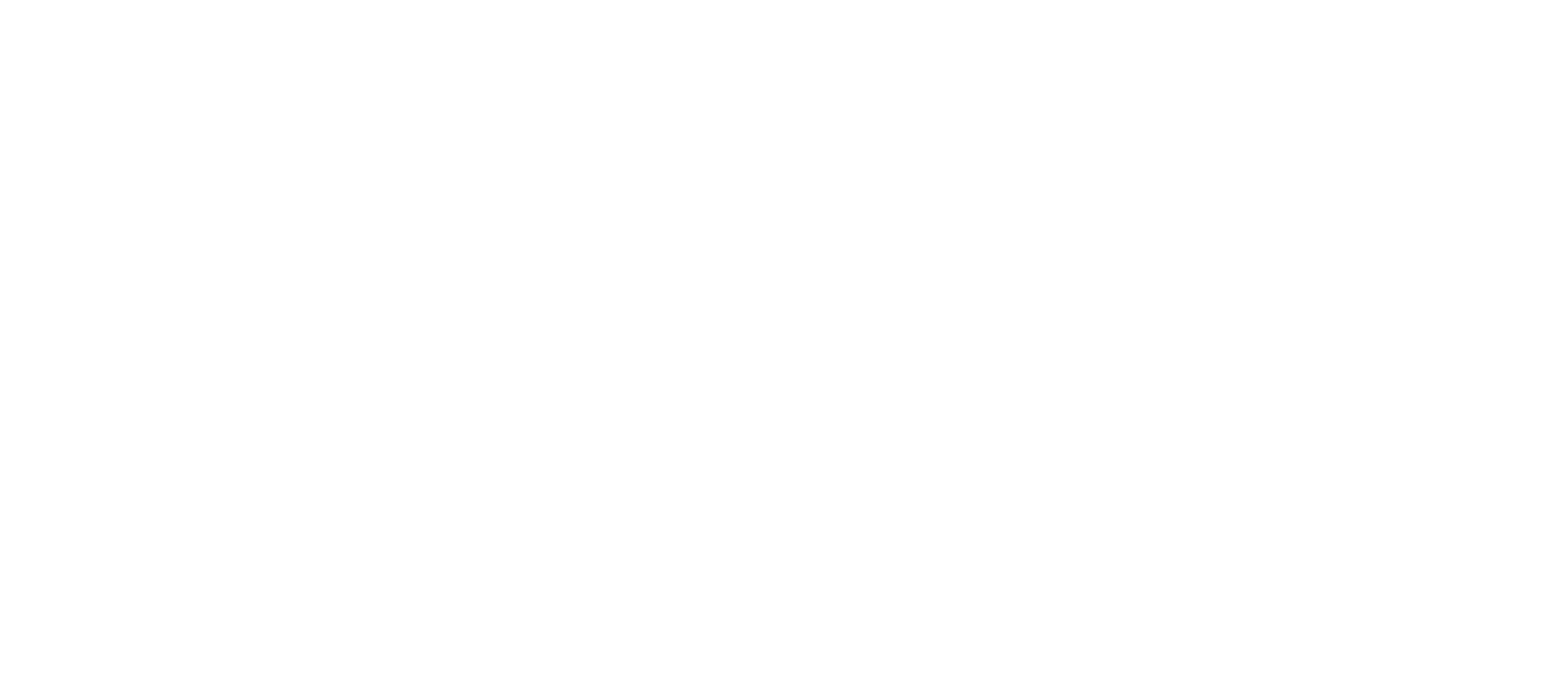 scroll, scrollTop: 0, scrollLeft: 0, axis: both 